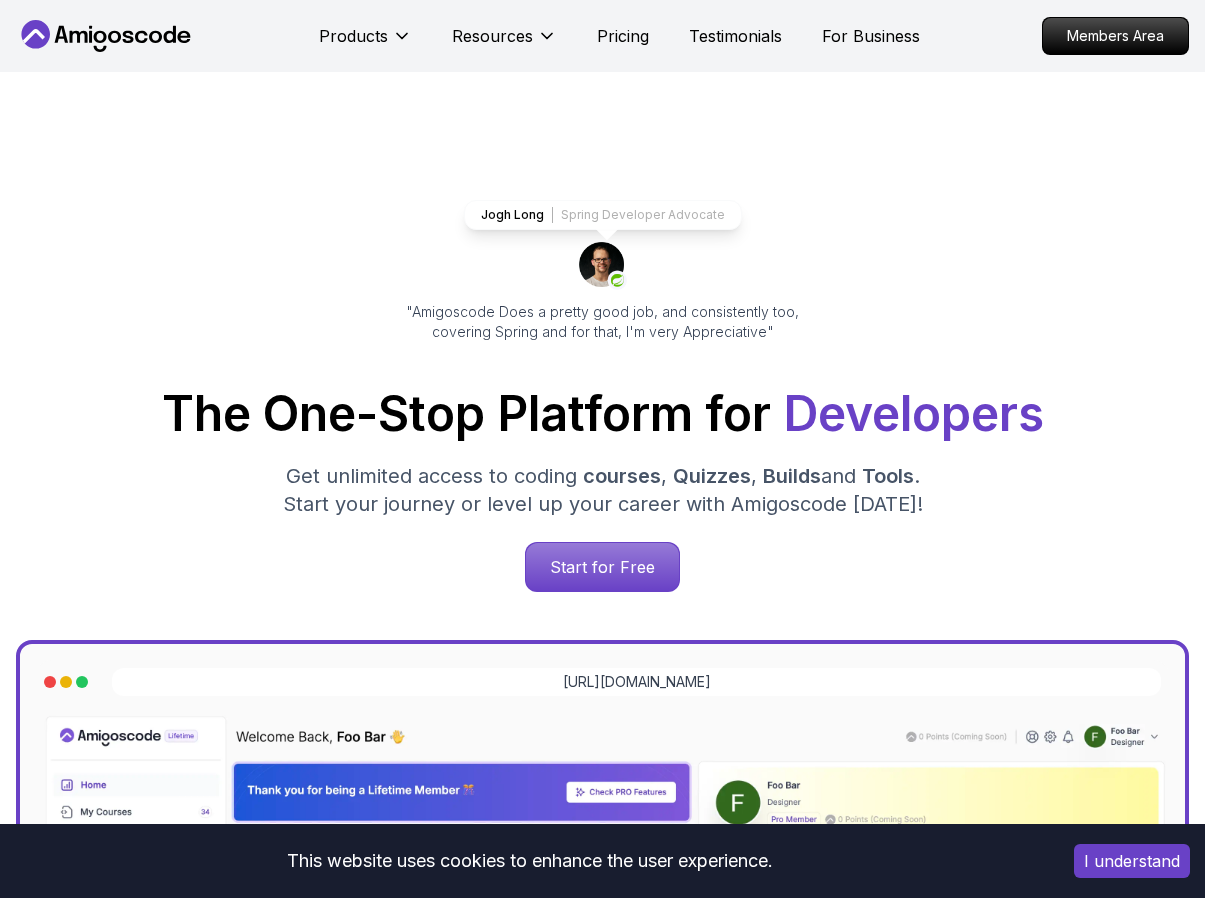 scroll, scrollTop: 4356, scrollLeft: 0, axis: vertical 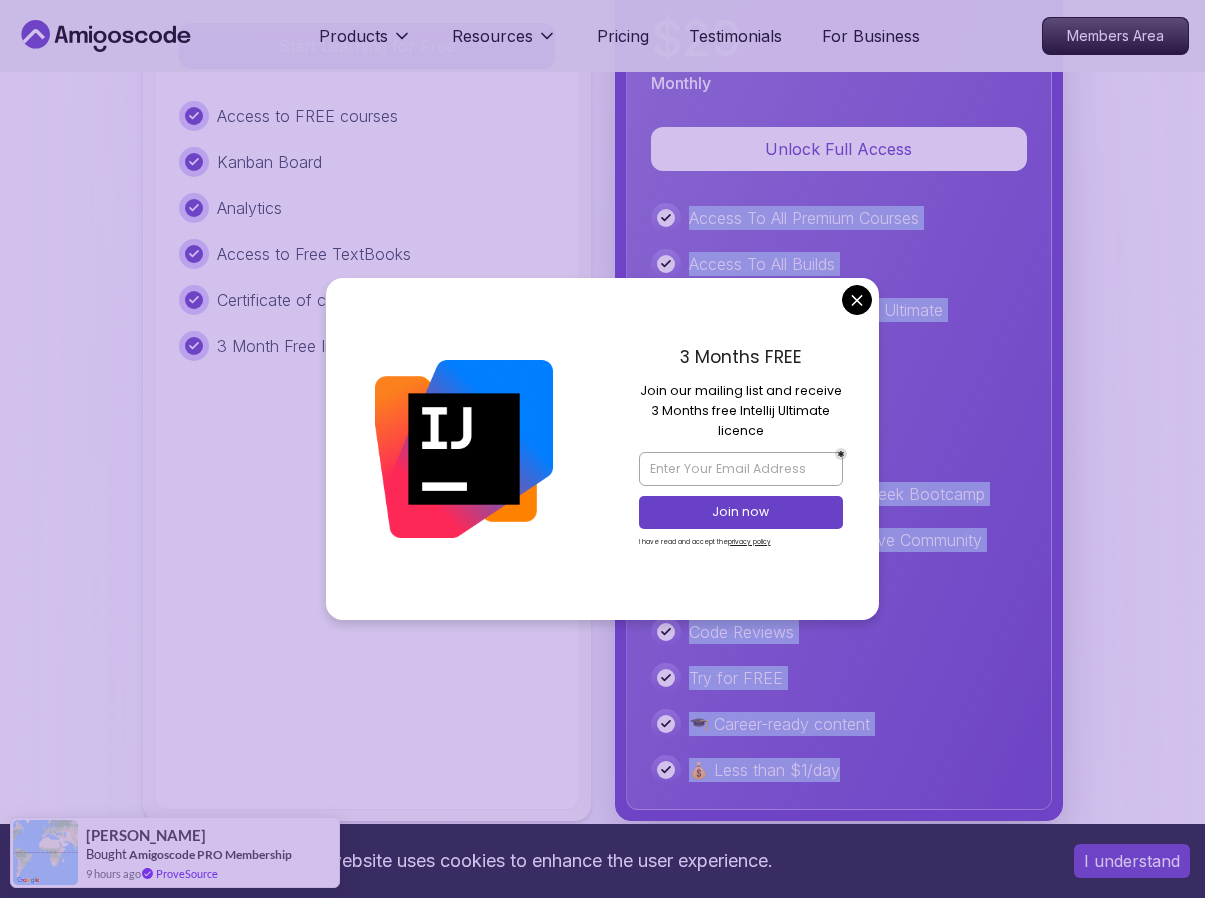 drag, startPoint x: 885, startPoint y: 783, endPoint x: 676, endPoint y: 227, distance: 593.984 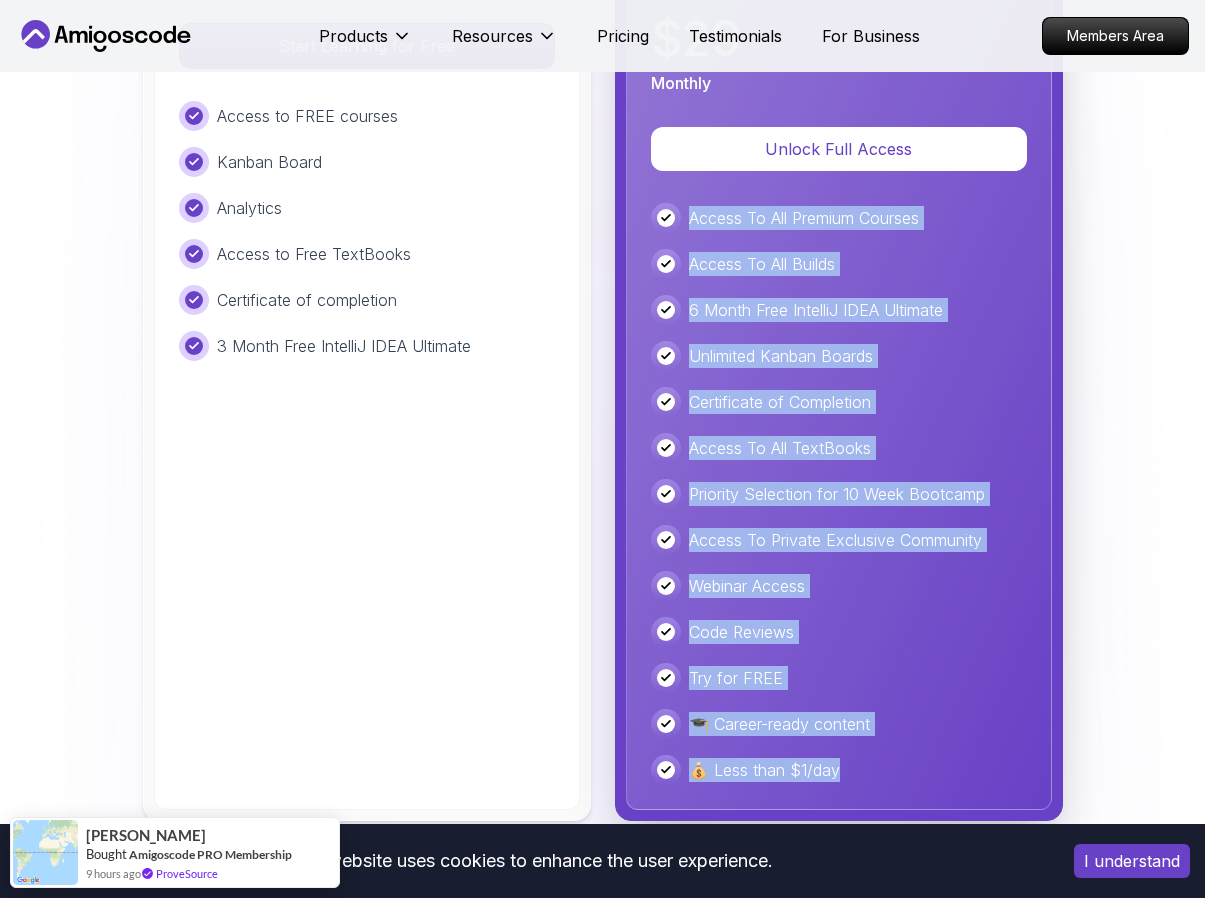 click on "This website uses cookies to enhance the user experience. I understand Products Resources Pricing Testimonials For Business Members Area Products Resources Pricing Testimonials For Business Members Area Jogh Long Spring Developer Advocate "Amigoscode Does a pretty good job, and consistently too, covering Spring and for that, I'm very Appreciative" The One-Stop Platform for   Developers Get unlimited access to coding   courses ,   Quizzes ,   Builds  and   Tools . Start your journey or level up your career with Amigoscode today! Start for Free https://amigoscode.com/dashboard OUR AMIGO STUDENTS WORK IN TOP COMPANIES Courses Builds Discover Amigoscode's Latest   Premium Courses! Get unlimited access to coding   courses ,   Quizzes ,   Builds  and   Tools . Start your journey or level up your career with Amigoscode today! Browse all  courses Advanced Spring Boot Pro Dive deep into Spring Boot with our advanced course, designed to take your skills from intermediate to expert level. NEW Spring Boot for Beginners" at bounding box center [602, 1532] 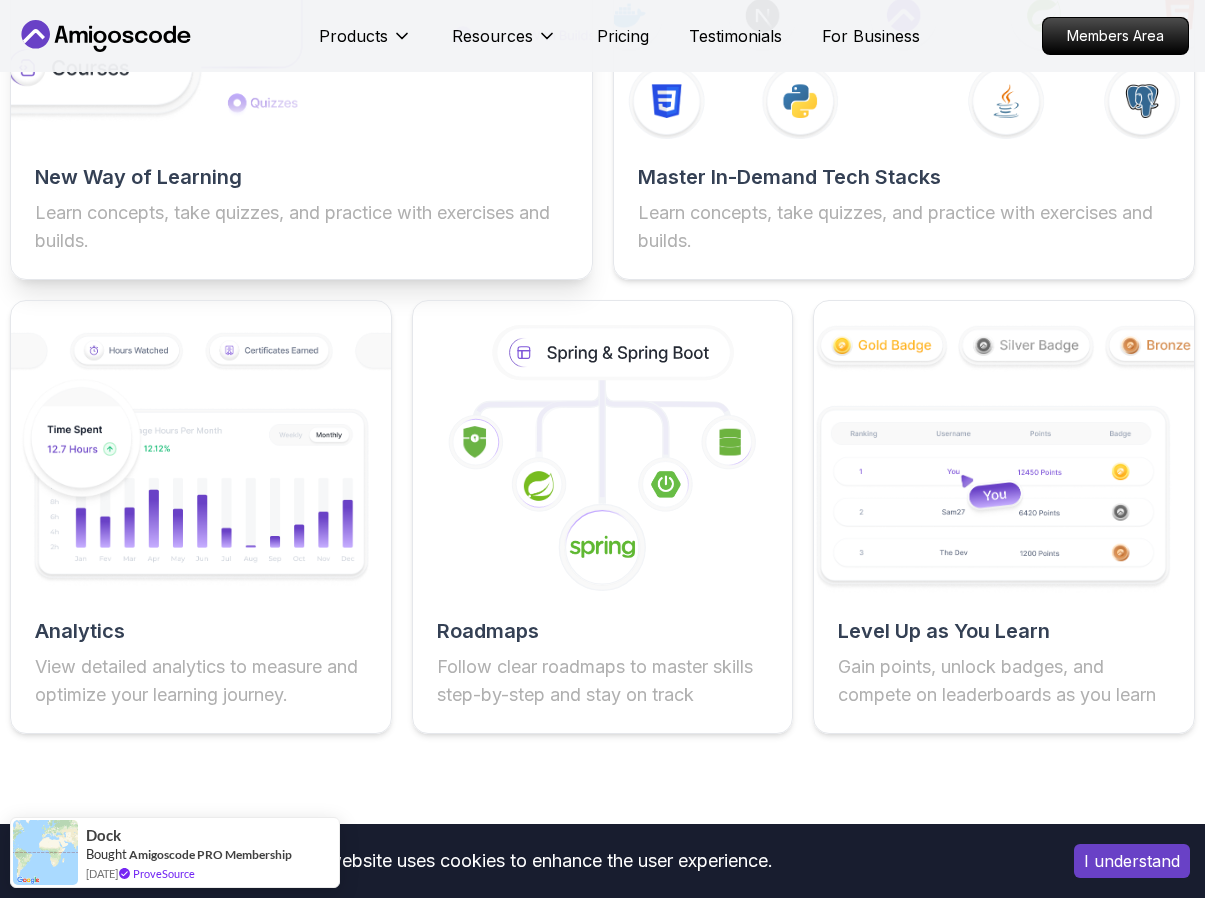 scroll, scrollTop: 3352, scrollLeft: 0, axis: vertical 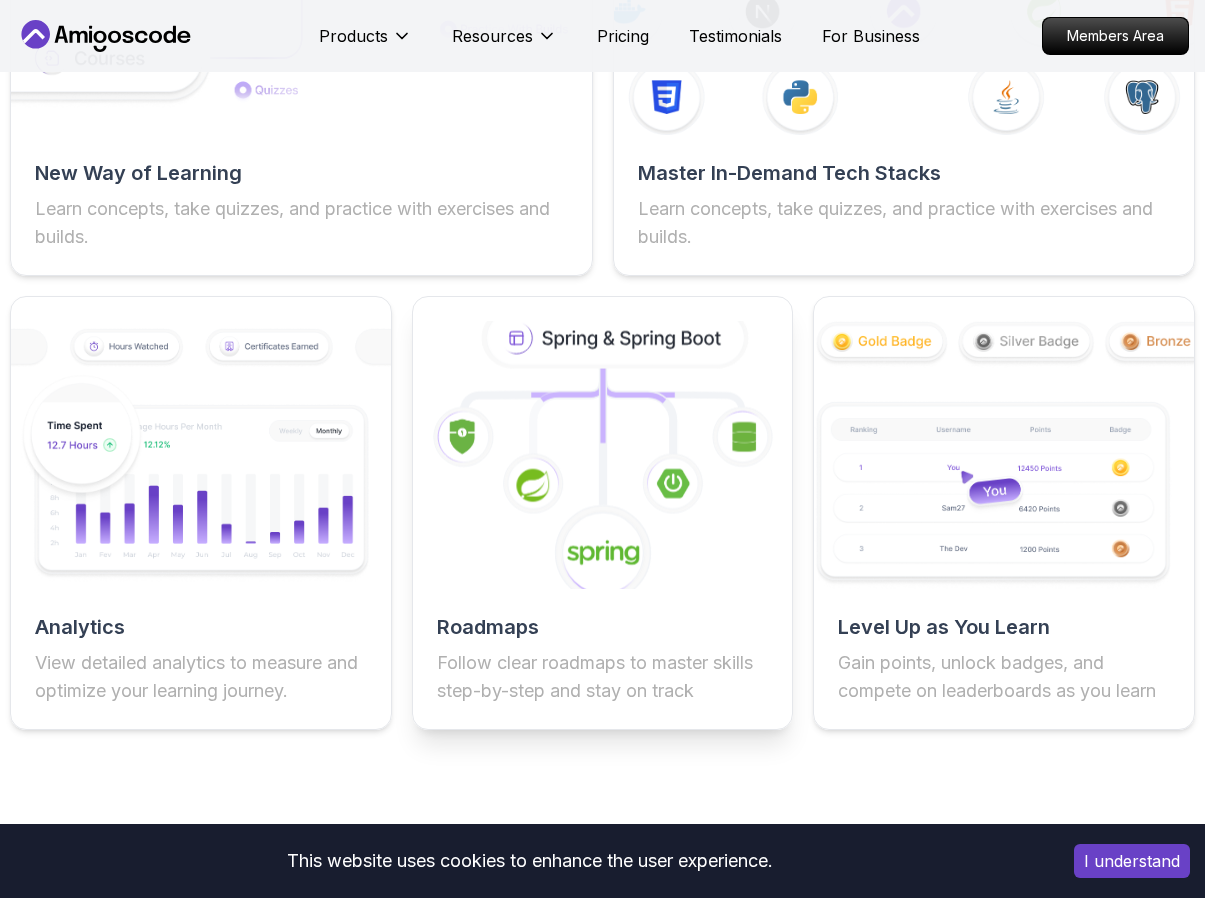click 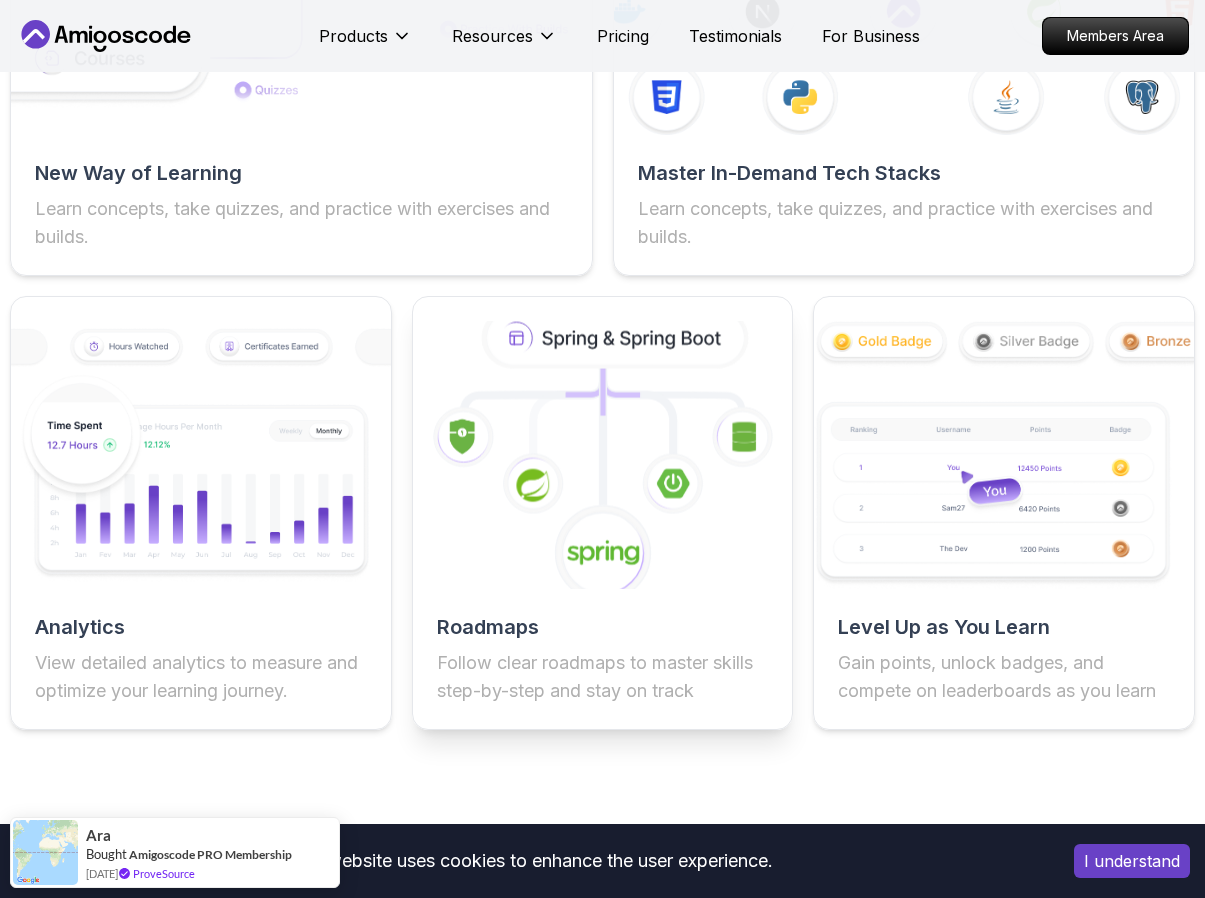 click 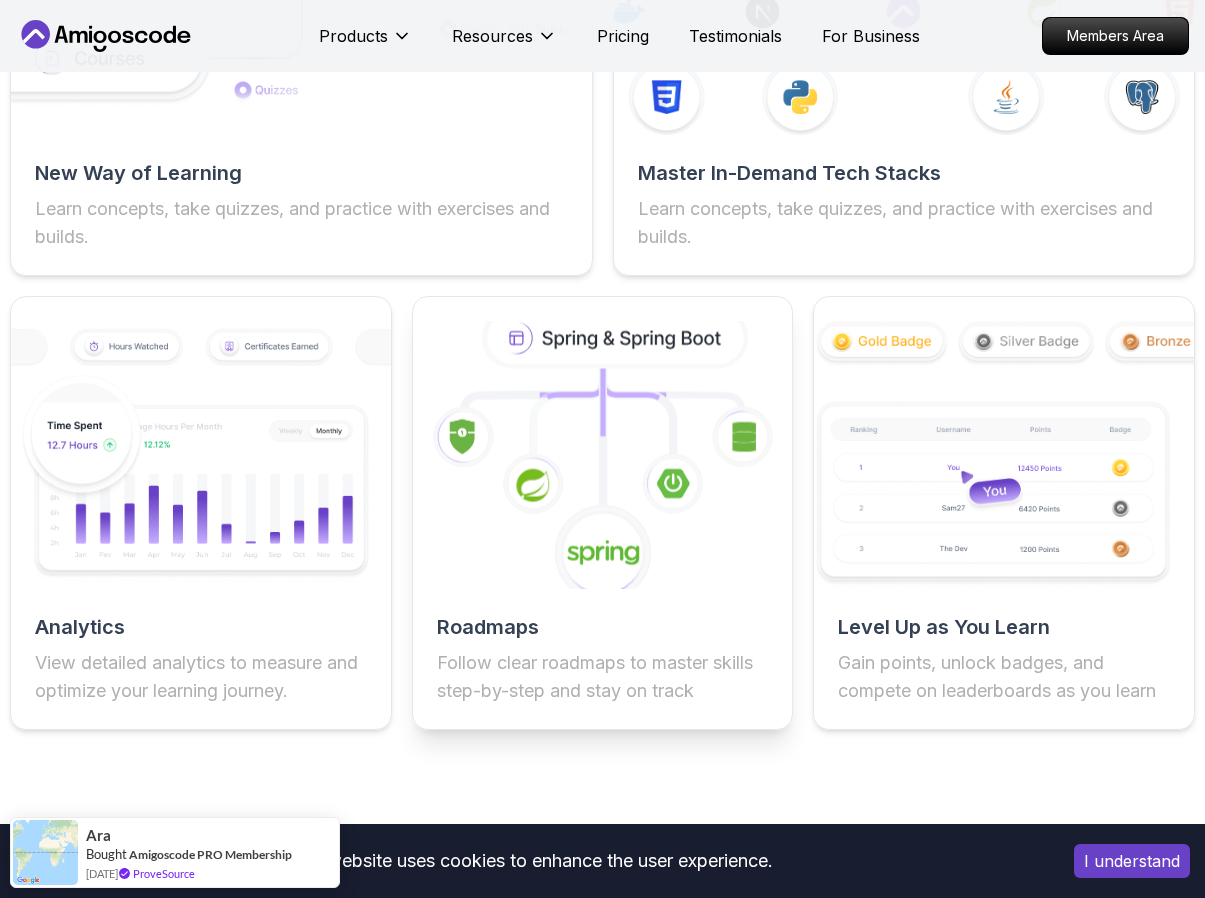 click on "Roadmaps" at bounding box center (603, 627) 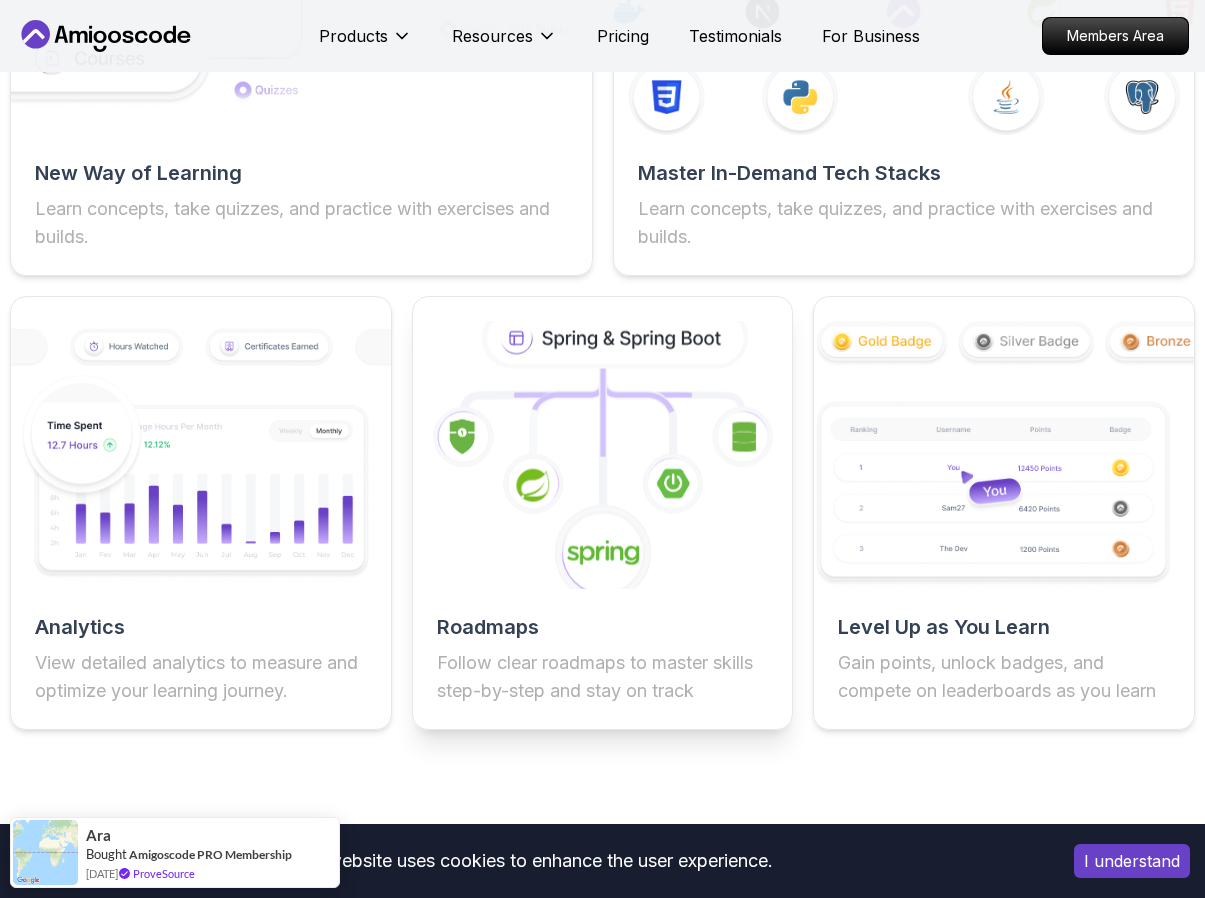 click 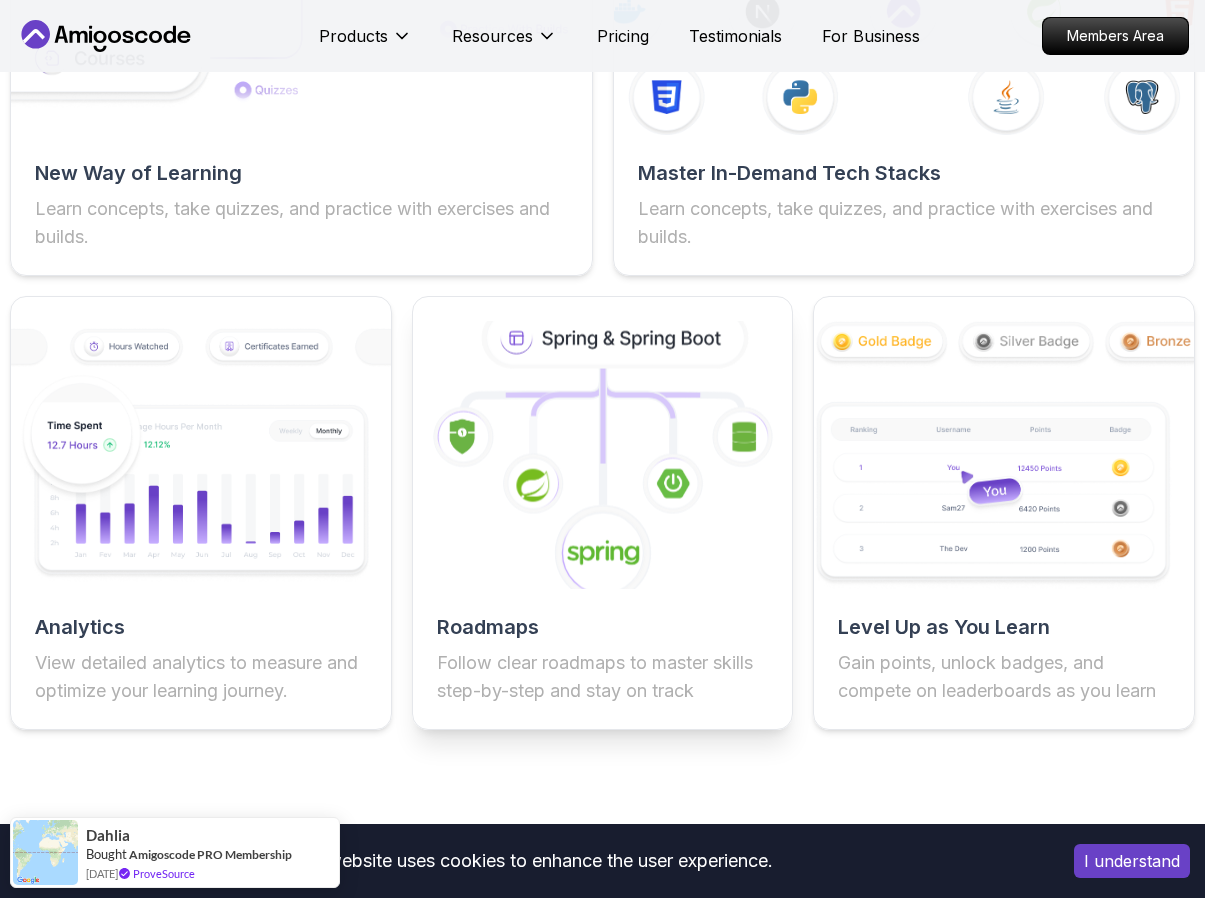 scroll, scrollTop: 3376, scrollLeft: 0, axis: vertical 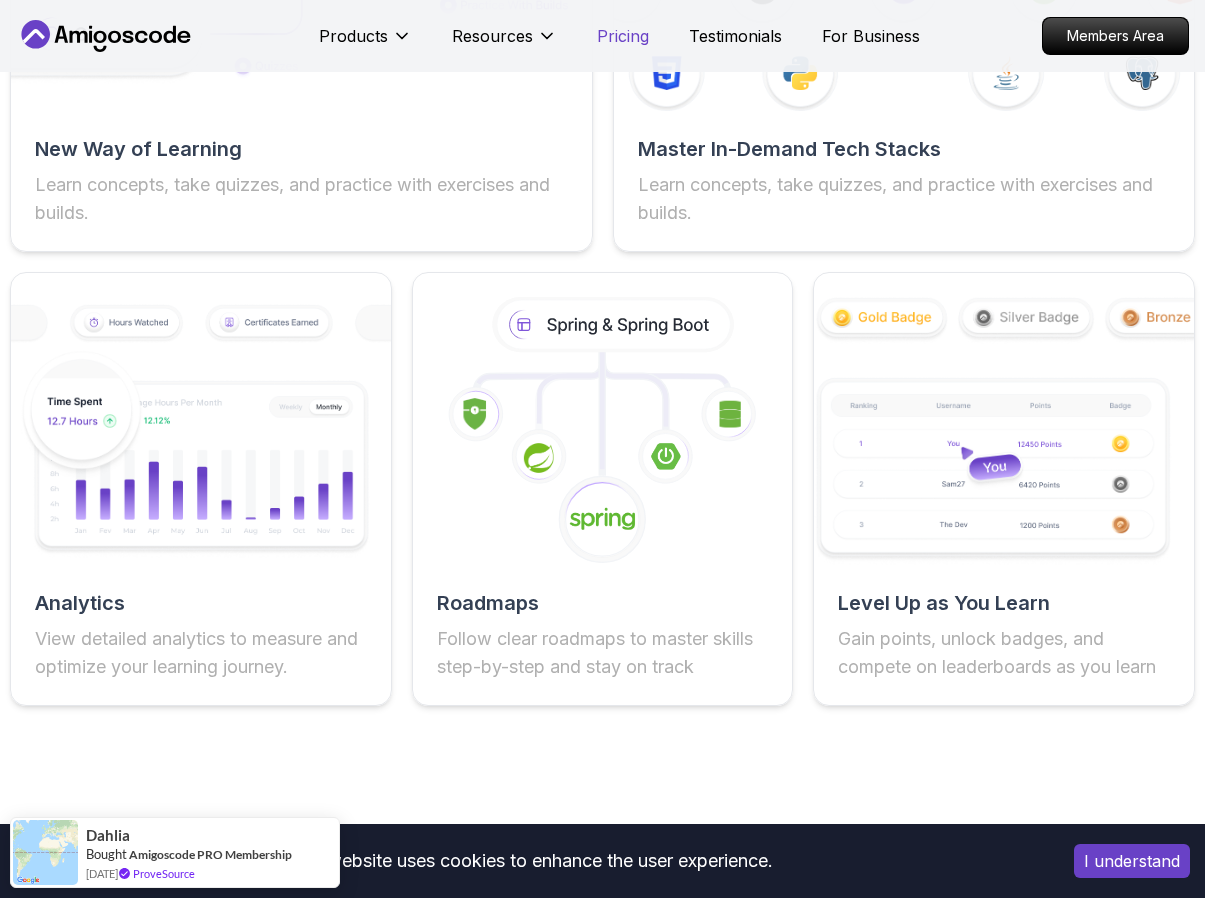 click on "Pricing" at bounding box center (623, 36) 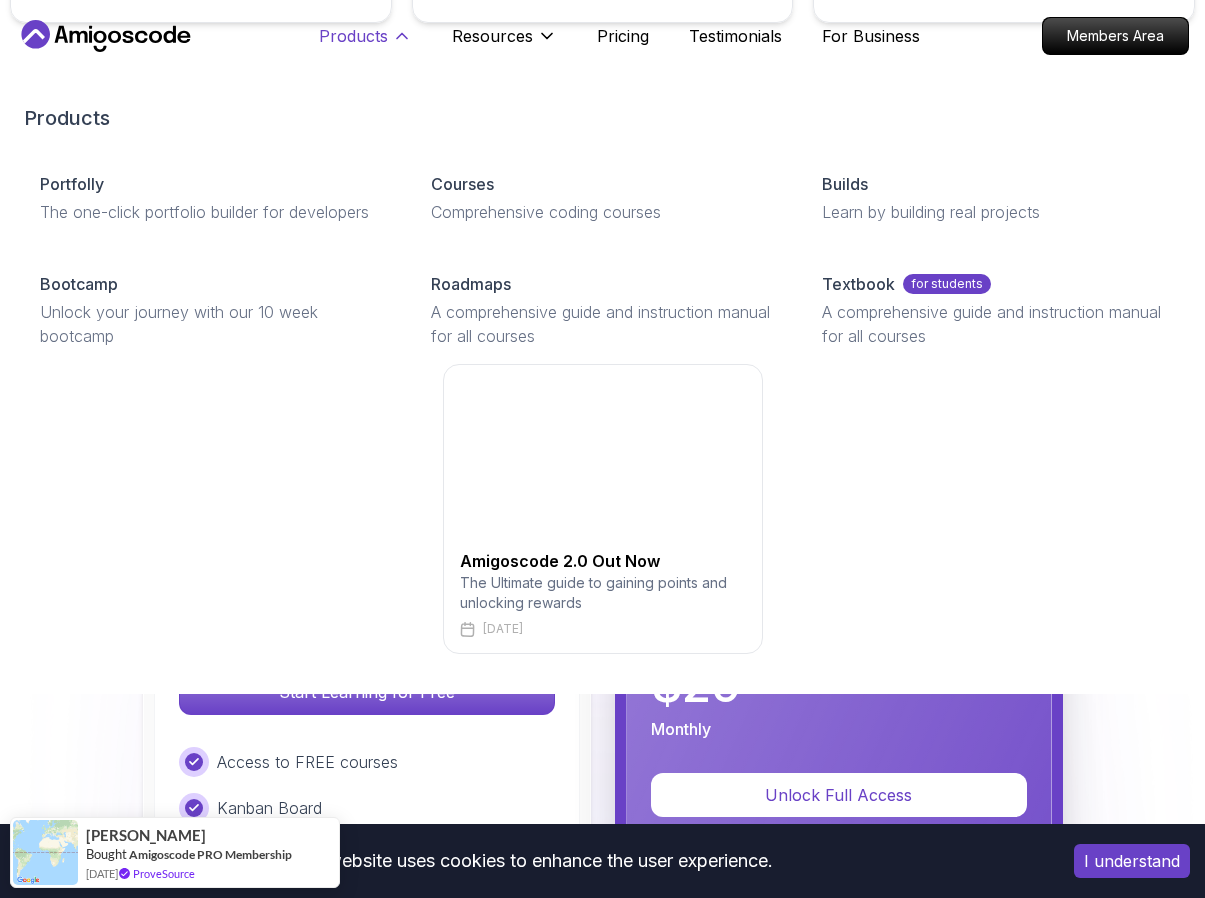 scroll, scrollTop: 4058, scrollLeft: 0, axis: vertical 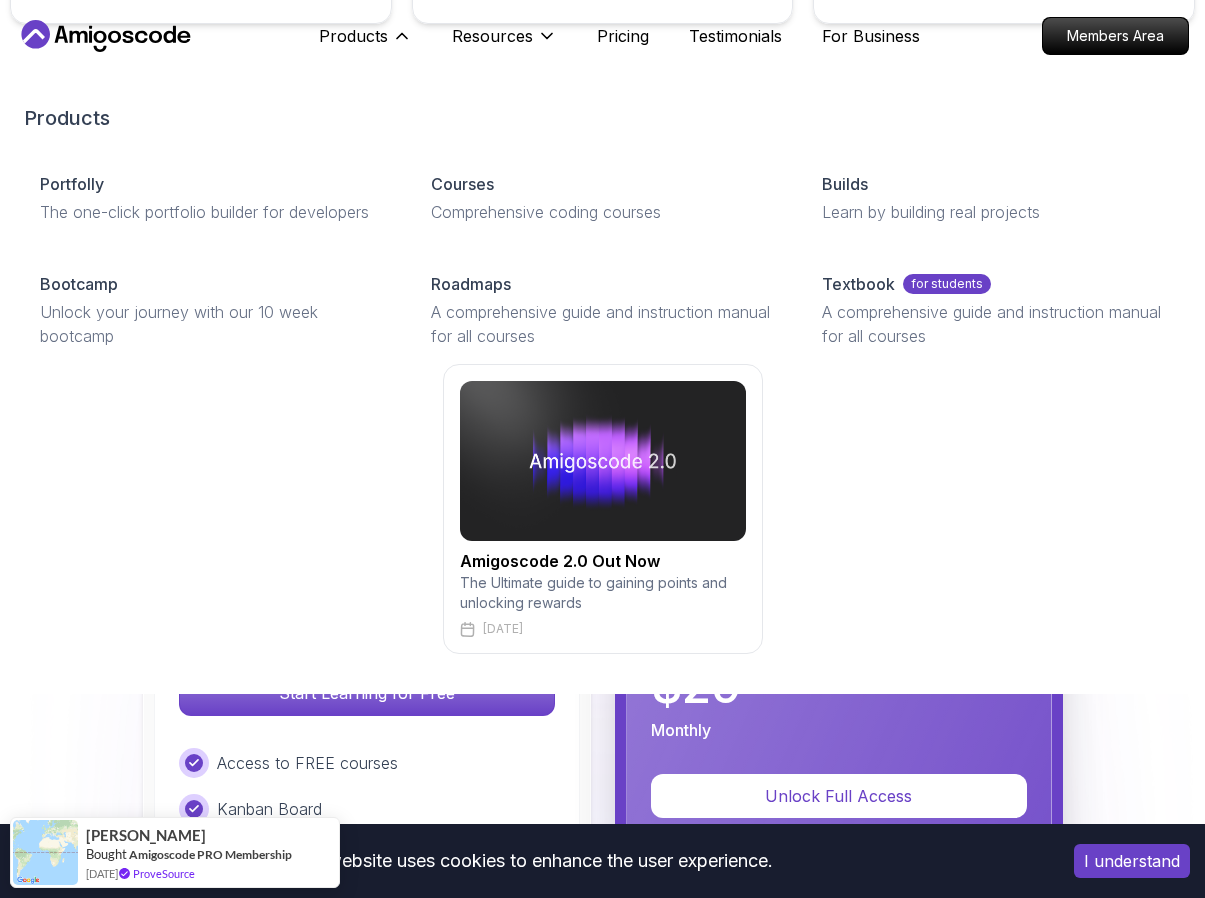 click on "Amigoscode 2.0 Out Now The Ultimate guide to gaining points and unlocking rewards March 14, 2025" at bounding box center [602, 509] 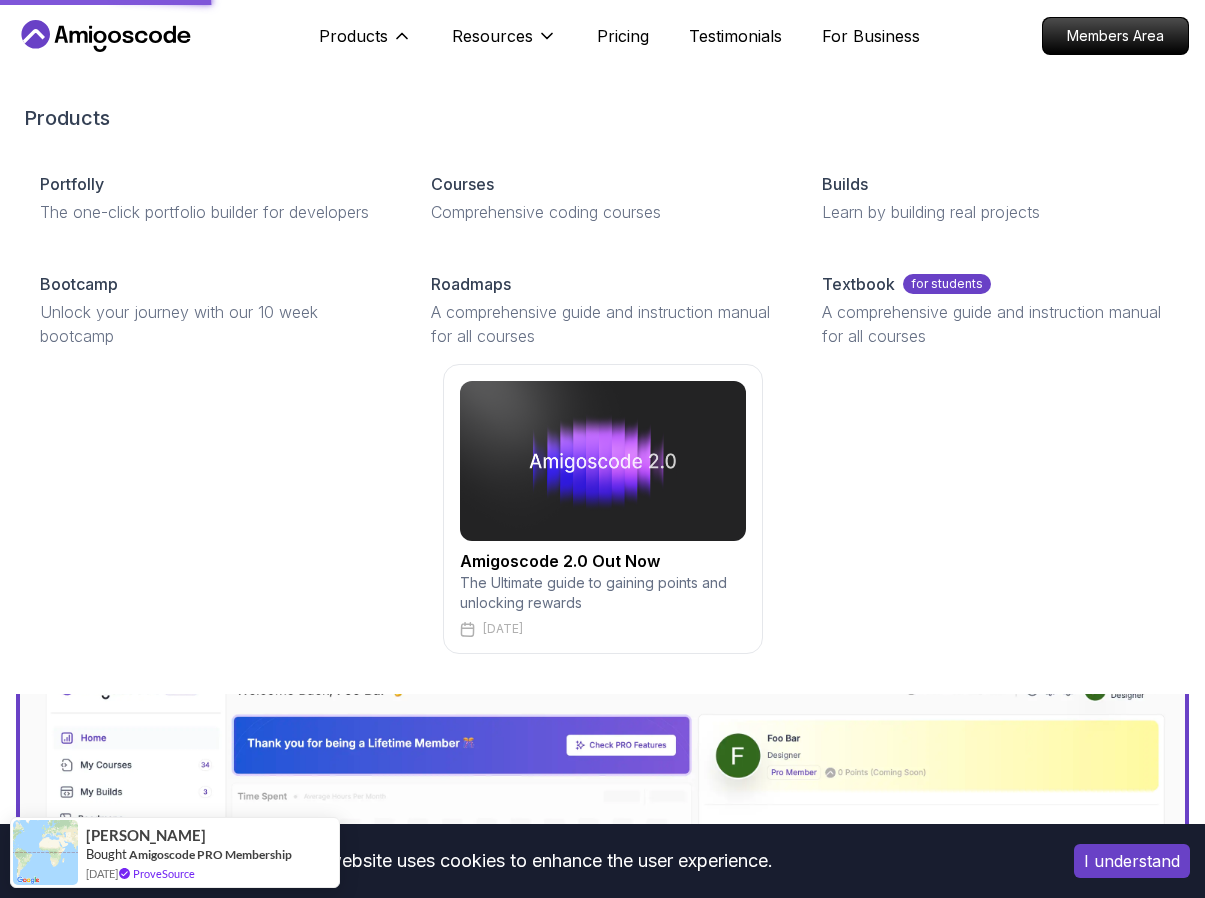 scroll, scrollTop: 0, scrollLeft: 0, axis: both 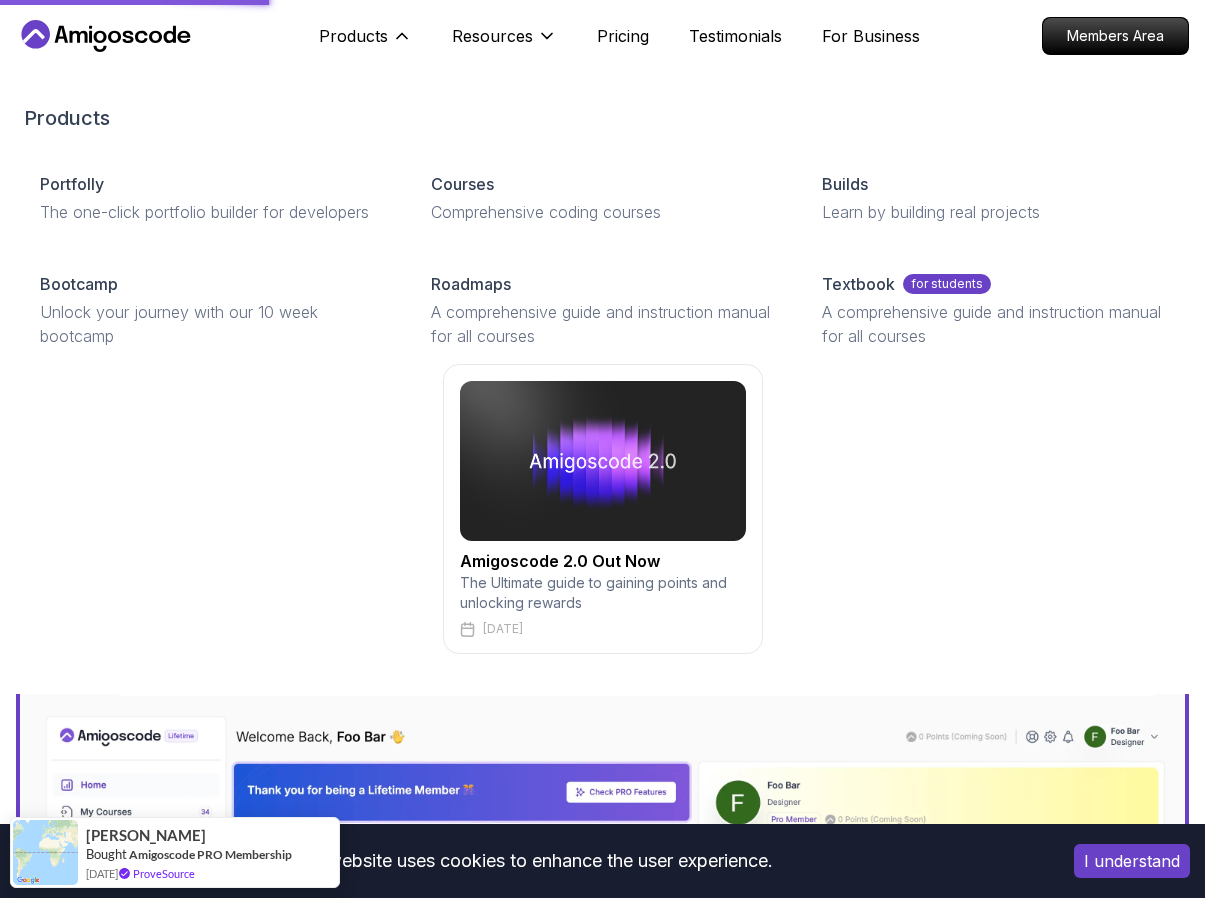 click 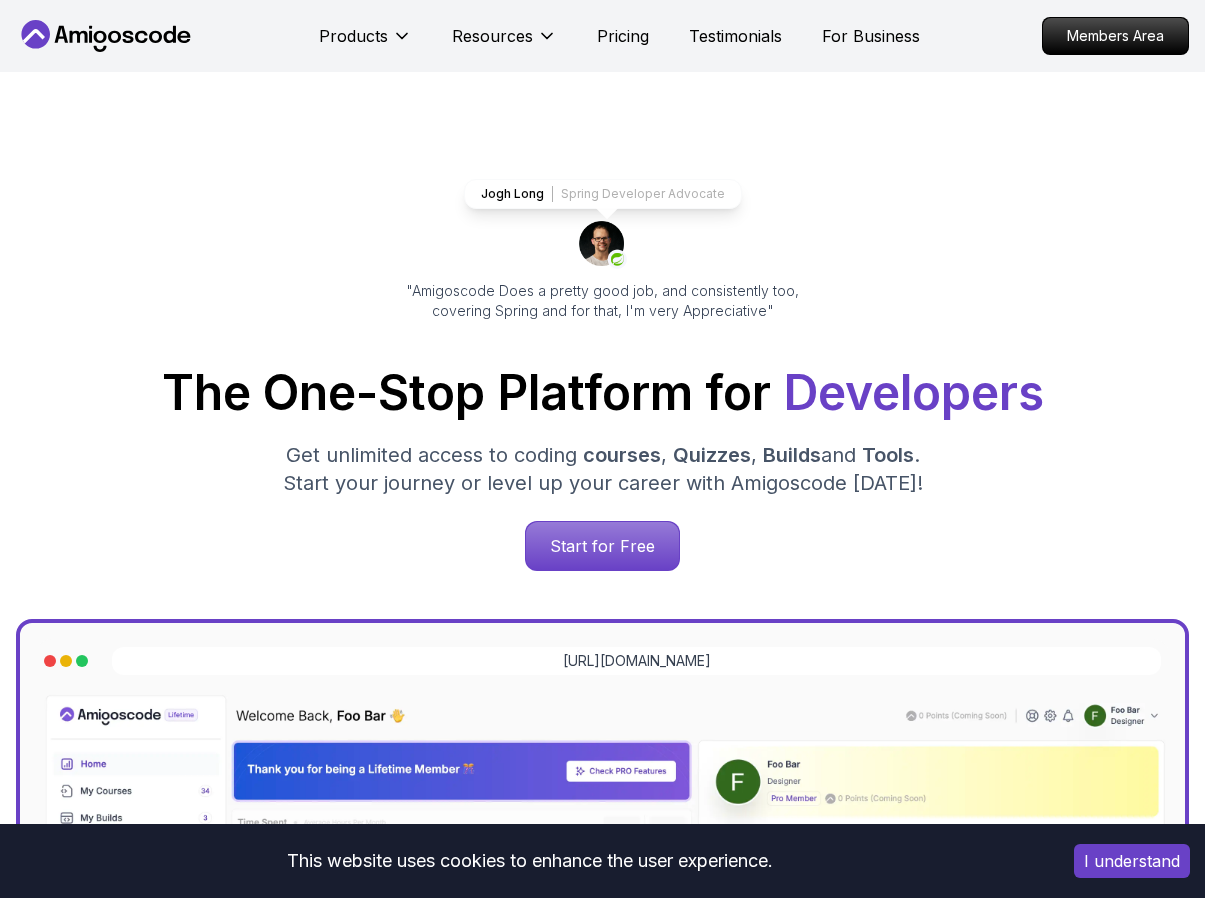 scroll, scrollTop: 0, scrollLeft: 0, axis: both 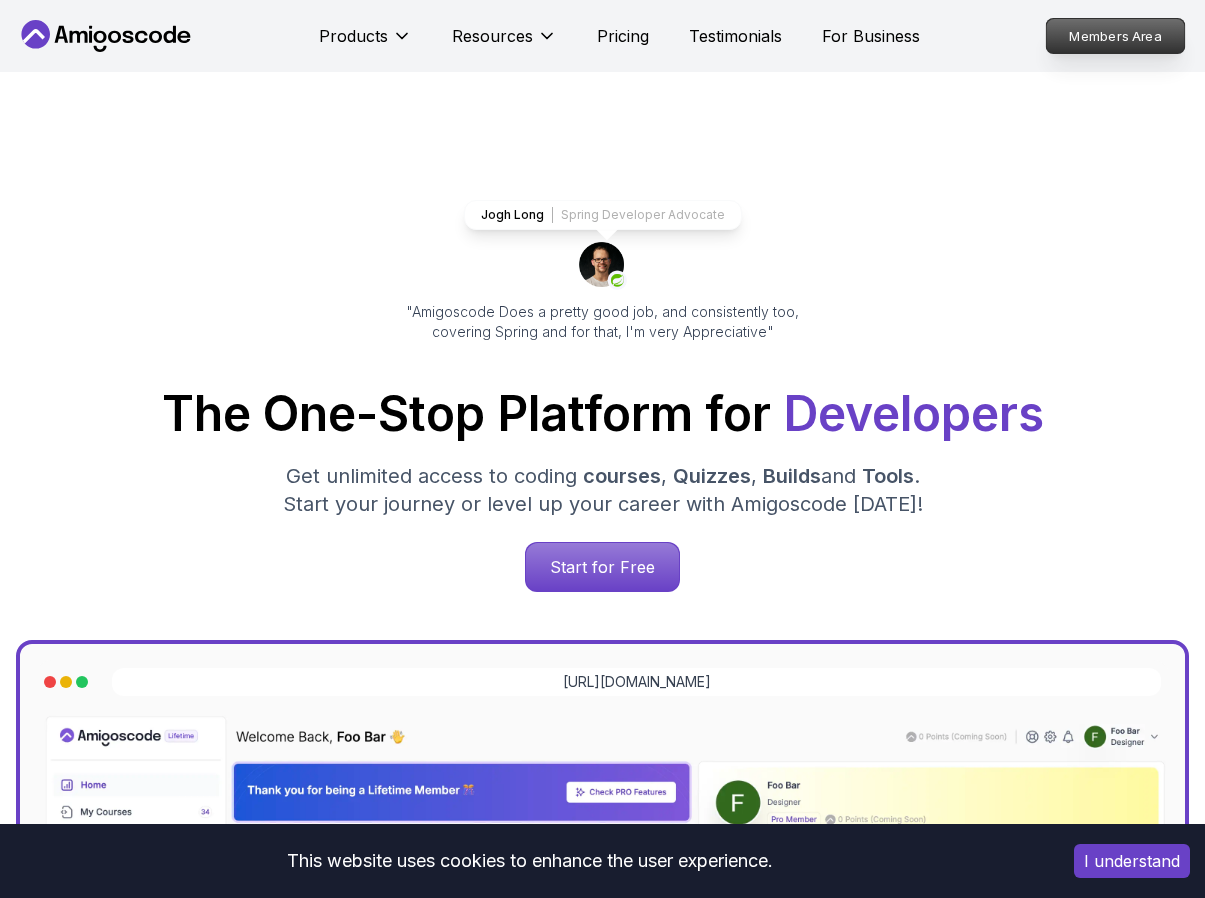click on "Members Area" at bounding box center (1116, 36) 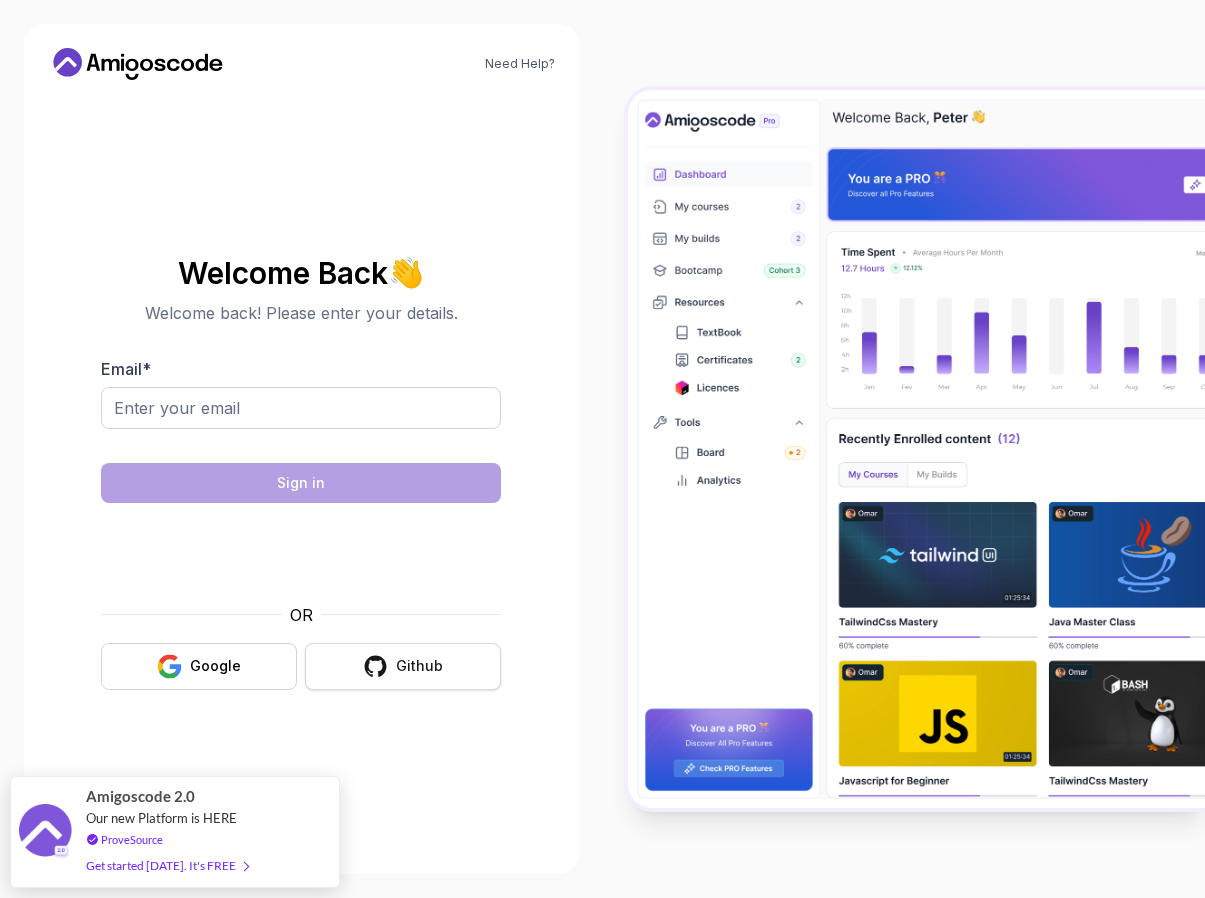 click 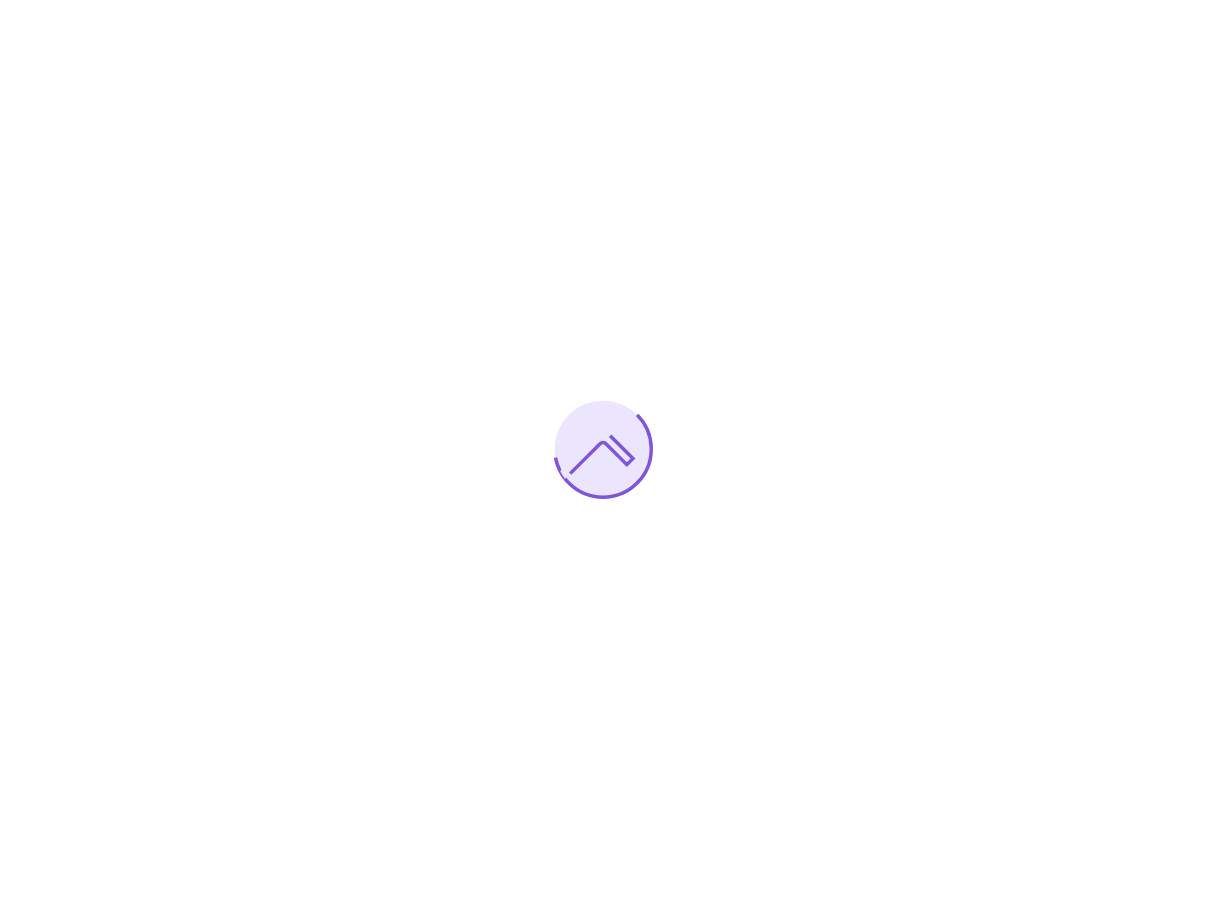 scroll, scrollTop: 0, scrollLeft: 0, axis: both 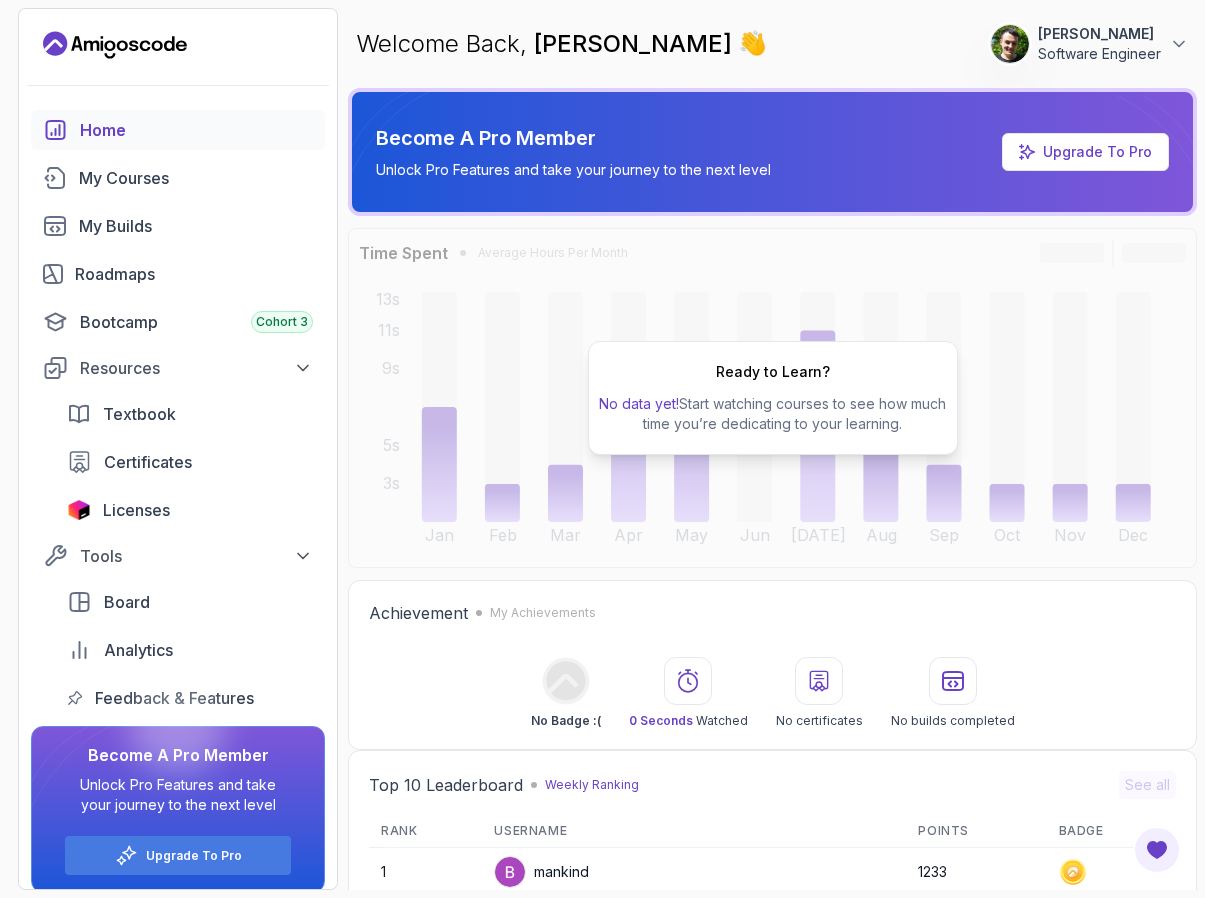 click on "Ready to Learn? No data yet!   Start watching courses to see how much time you’re dedicating to your learning." at bounding box center [772, 398] 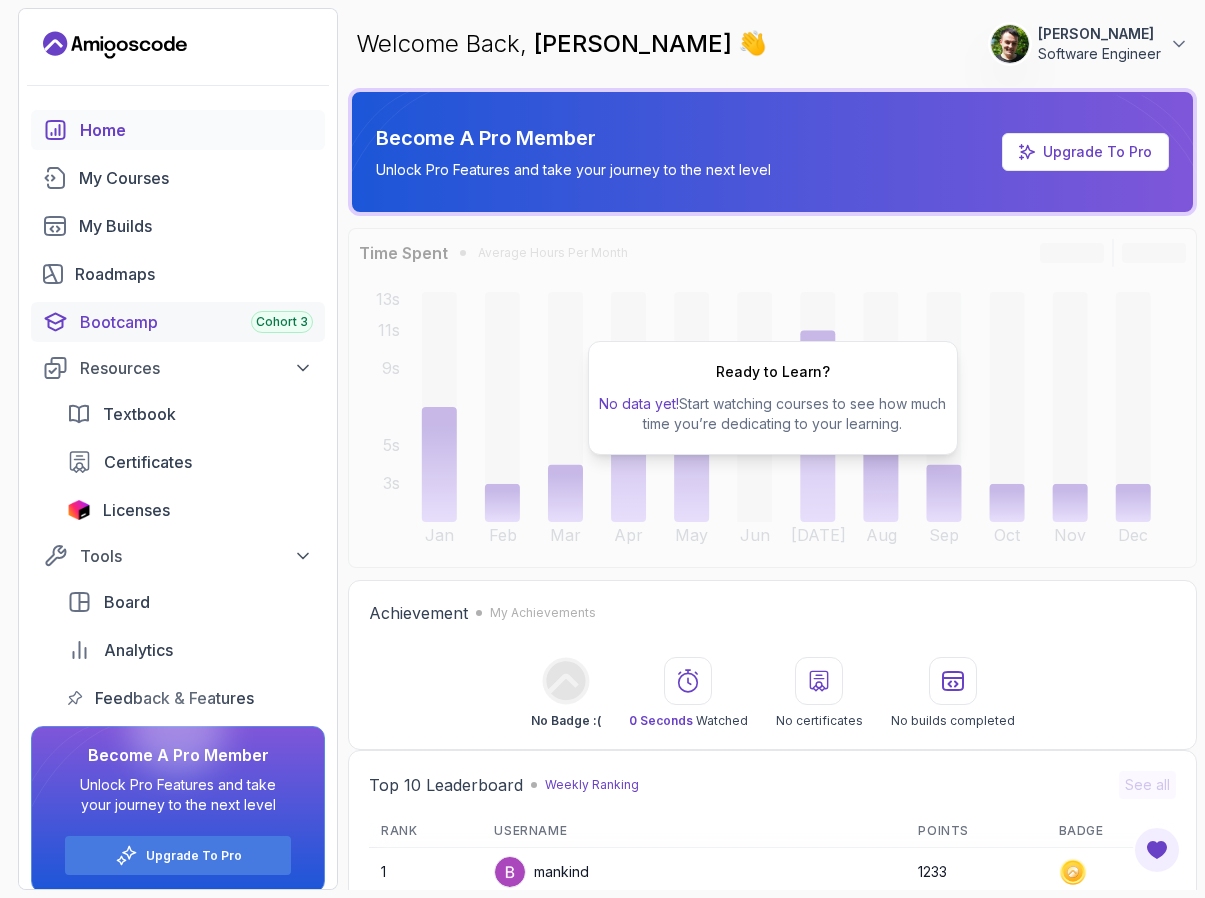 scroll, scrollTop: 16, scrollLeft: 0, axis: vertical 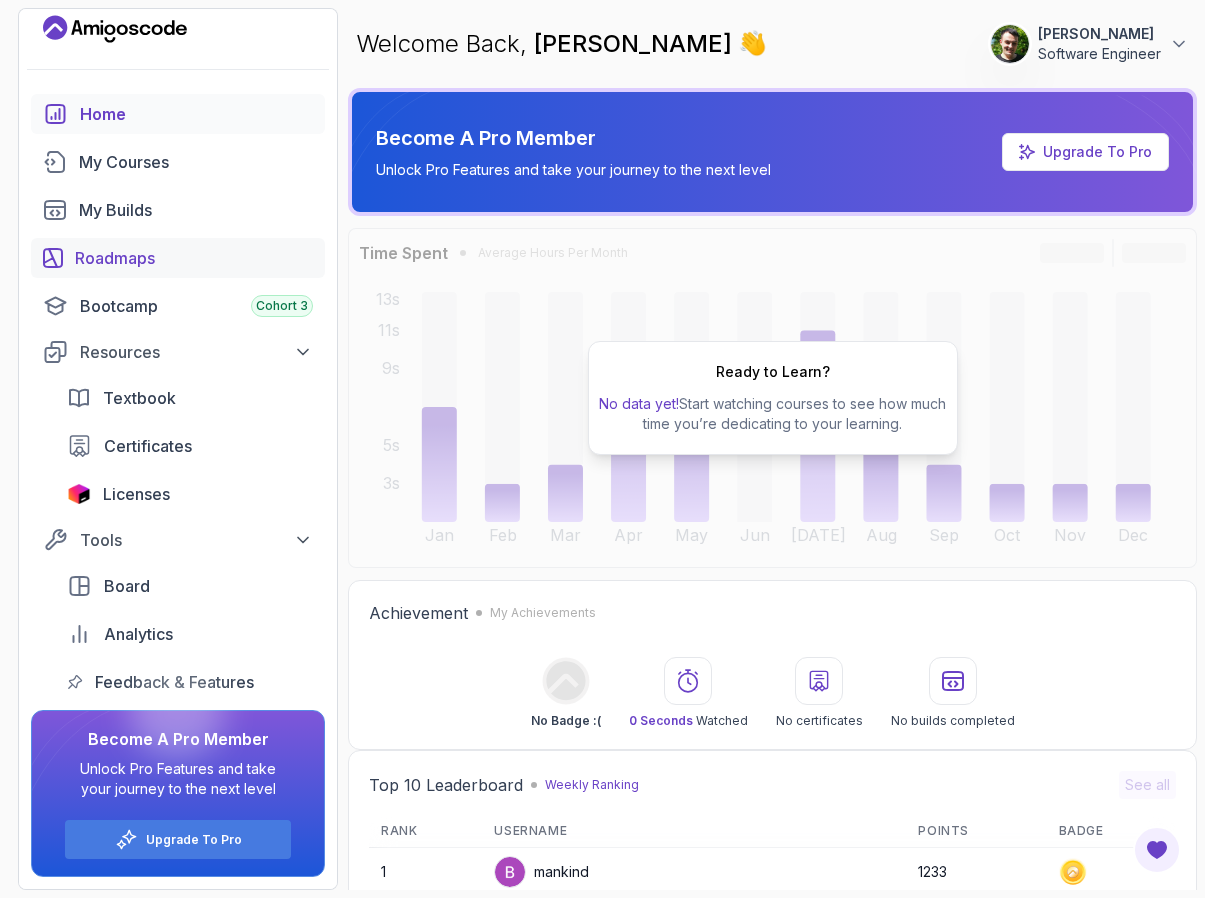 click on "Roadmaps" at bounding box center (194, 258) 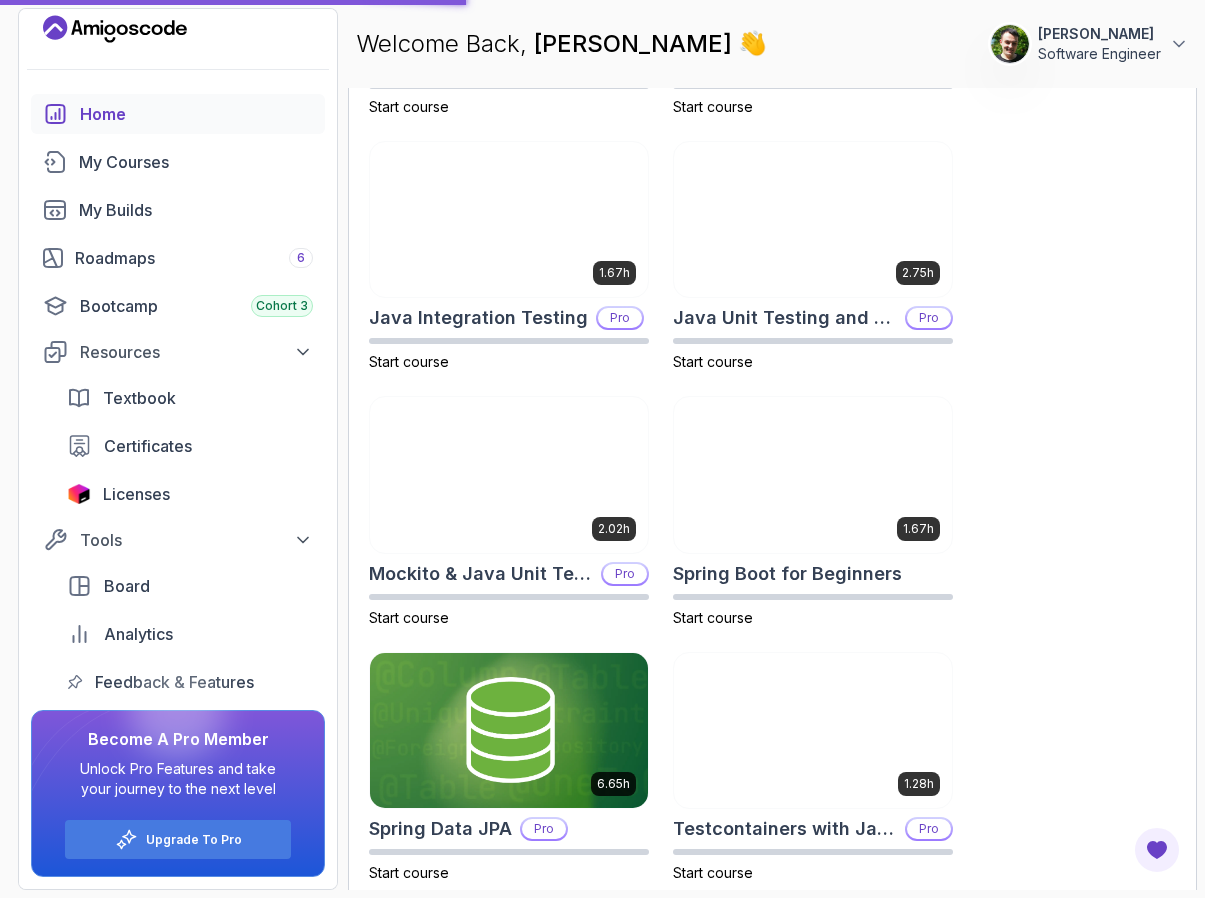 scroll, scrollTop: 1320, scrollLeft: 0, axis: vertical 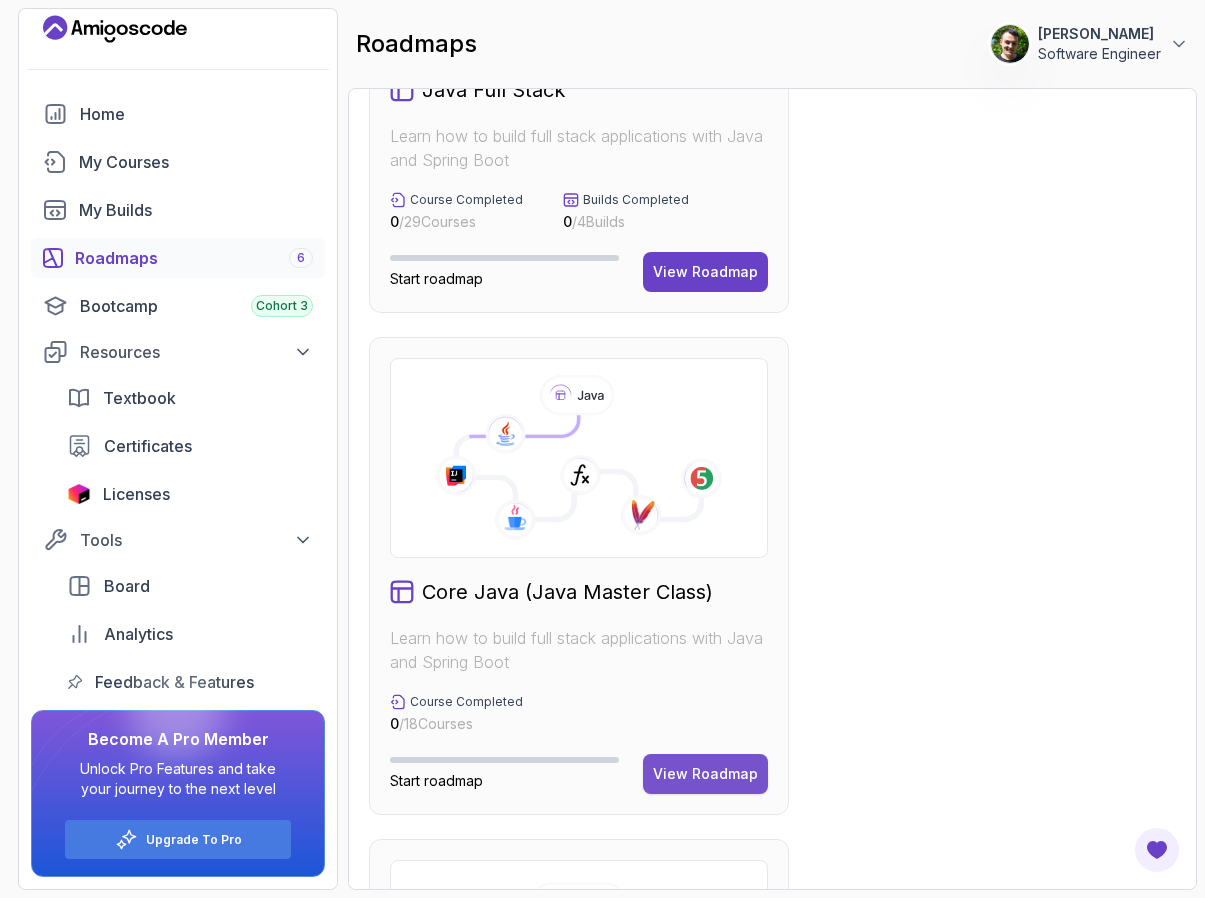 click on "View Roadmap" at bounding box center (705, 774) 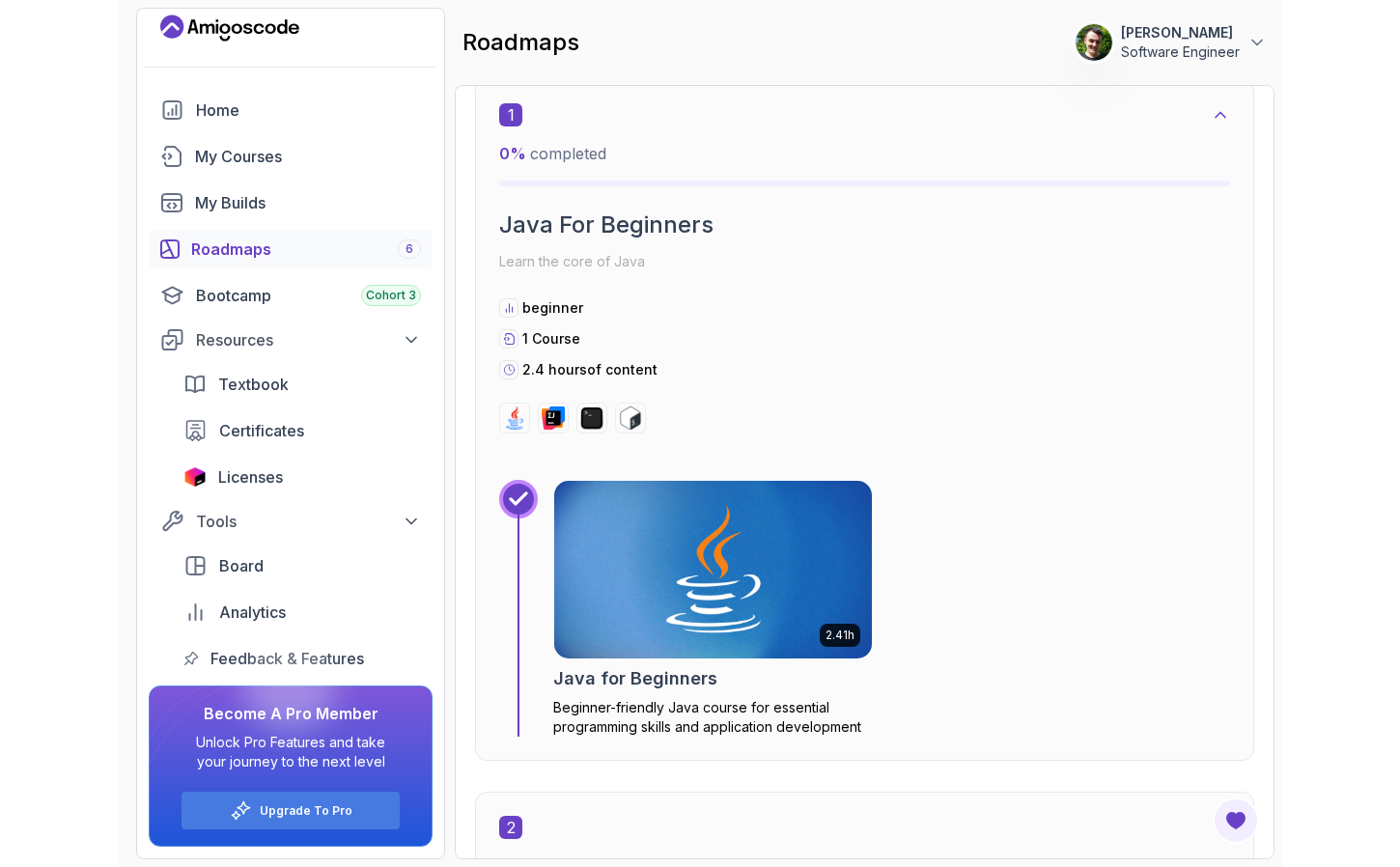 scroll, scrollTop: 606, scrollLeft: 0, axis: vertical 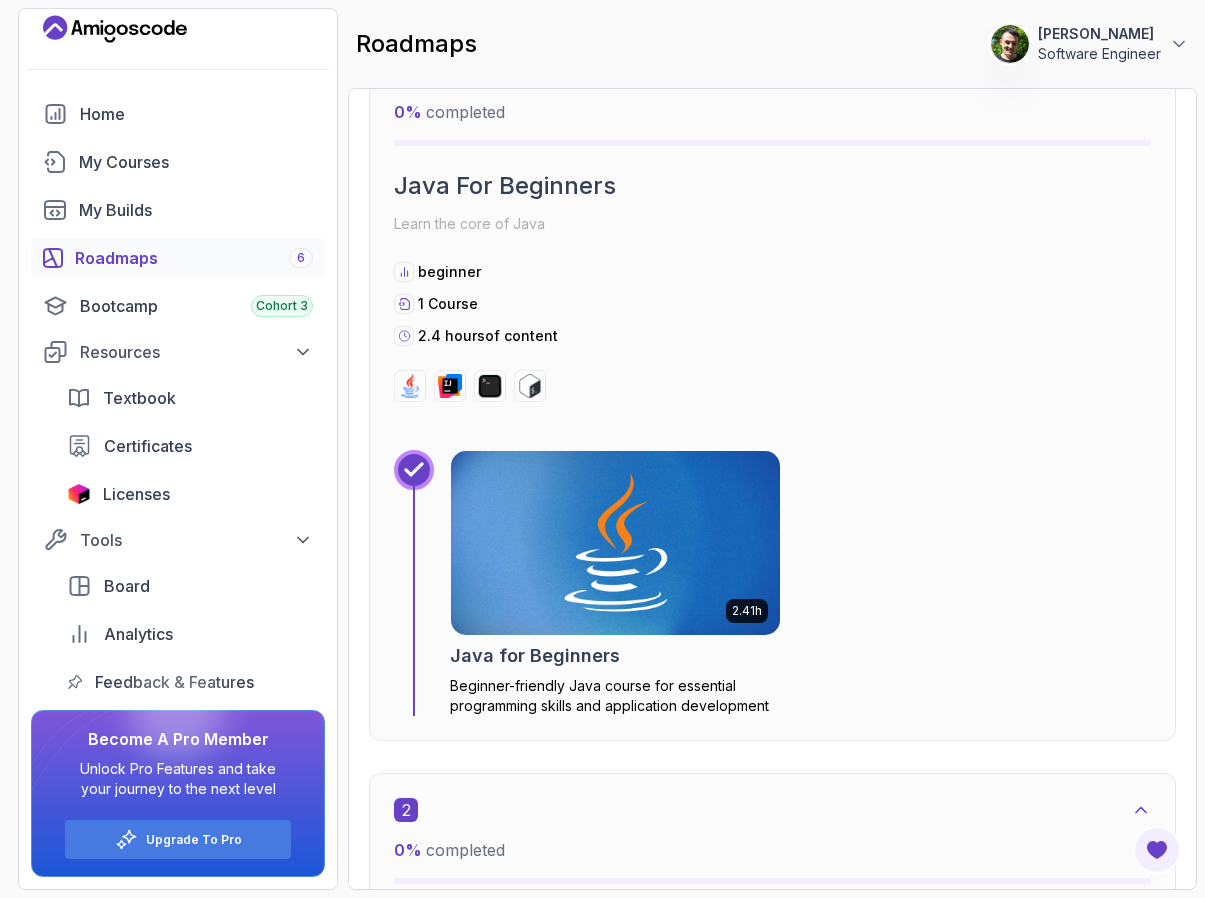 click at bounding box center (615, 542) 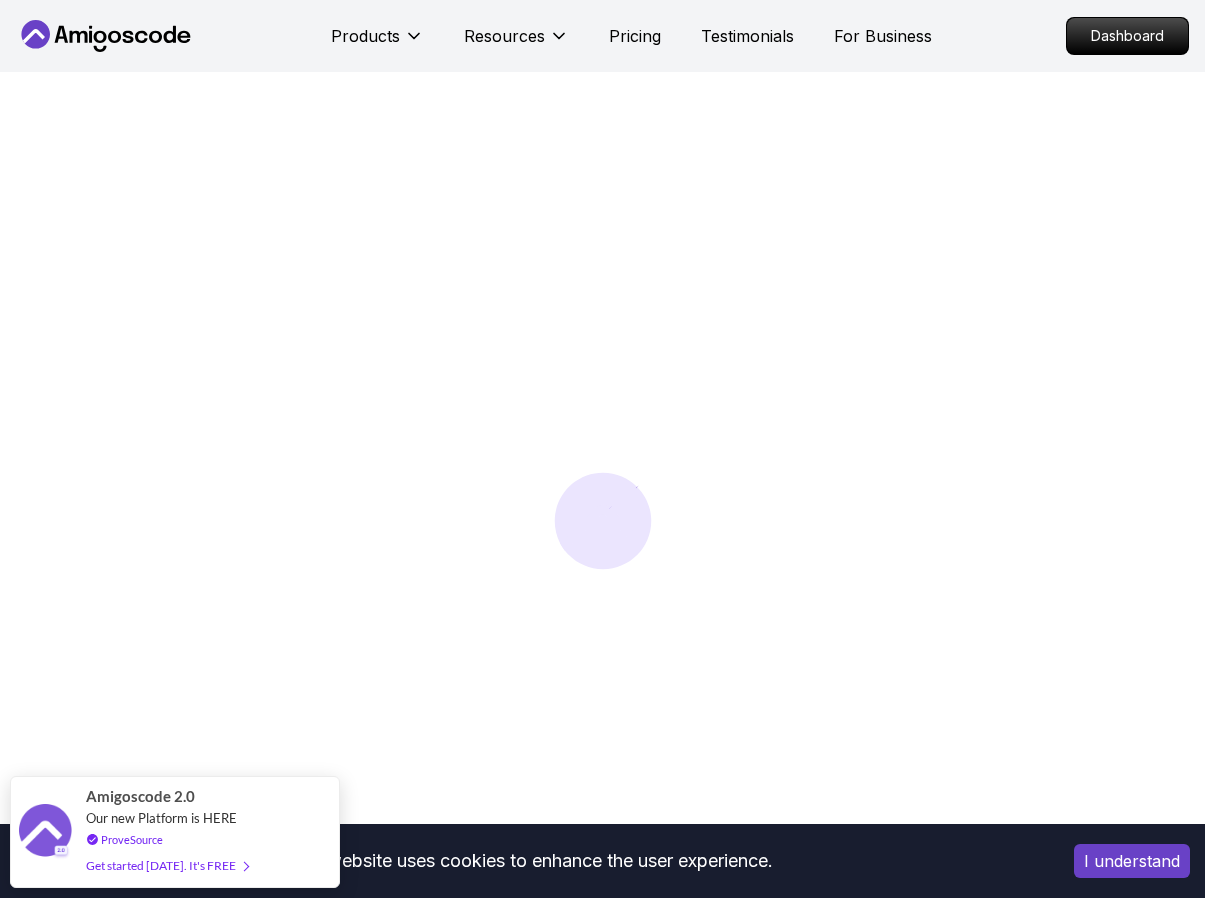 click on "I understand" at bounding box center (1132, 861) 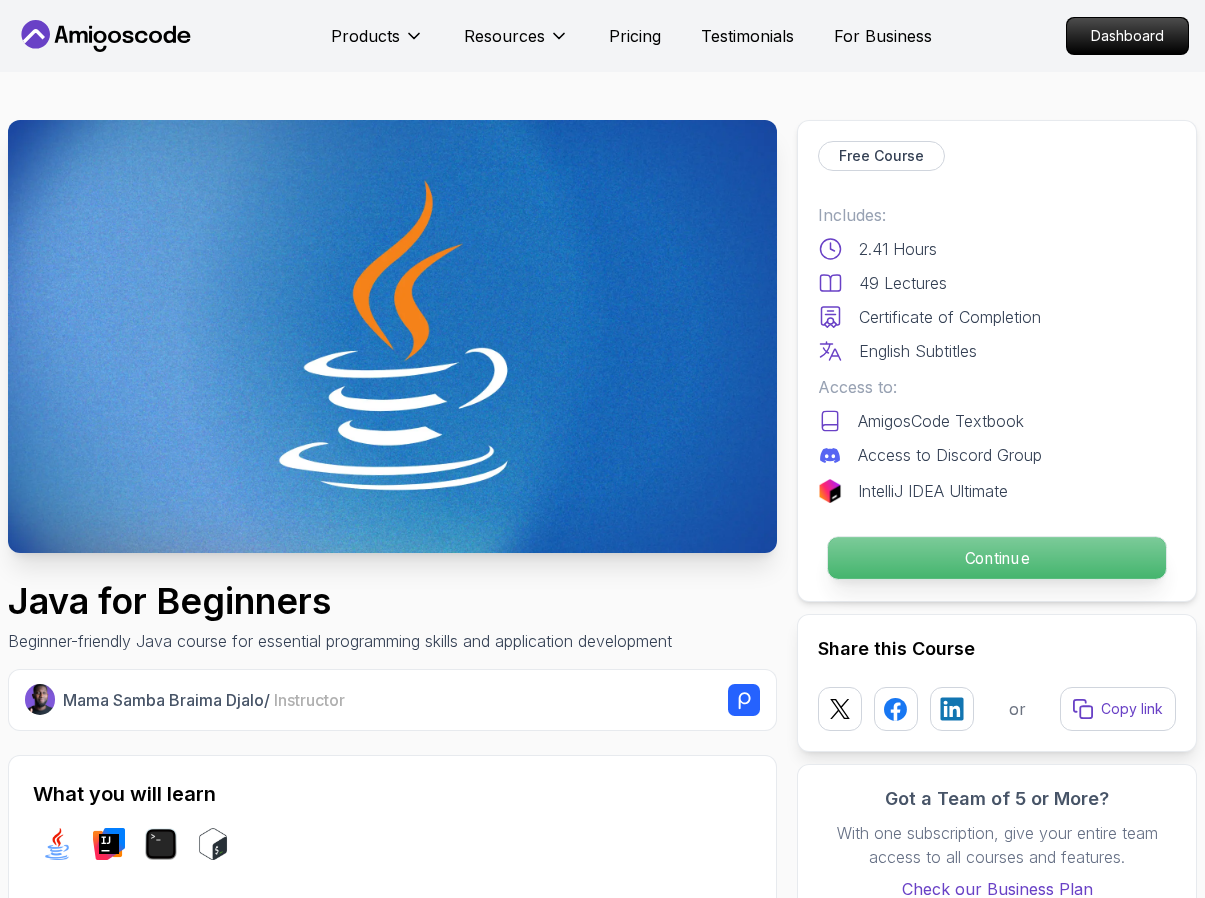 click on "Continue" at bounding box center [997, 558] 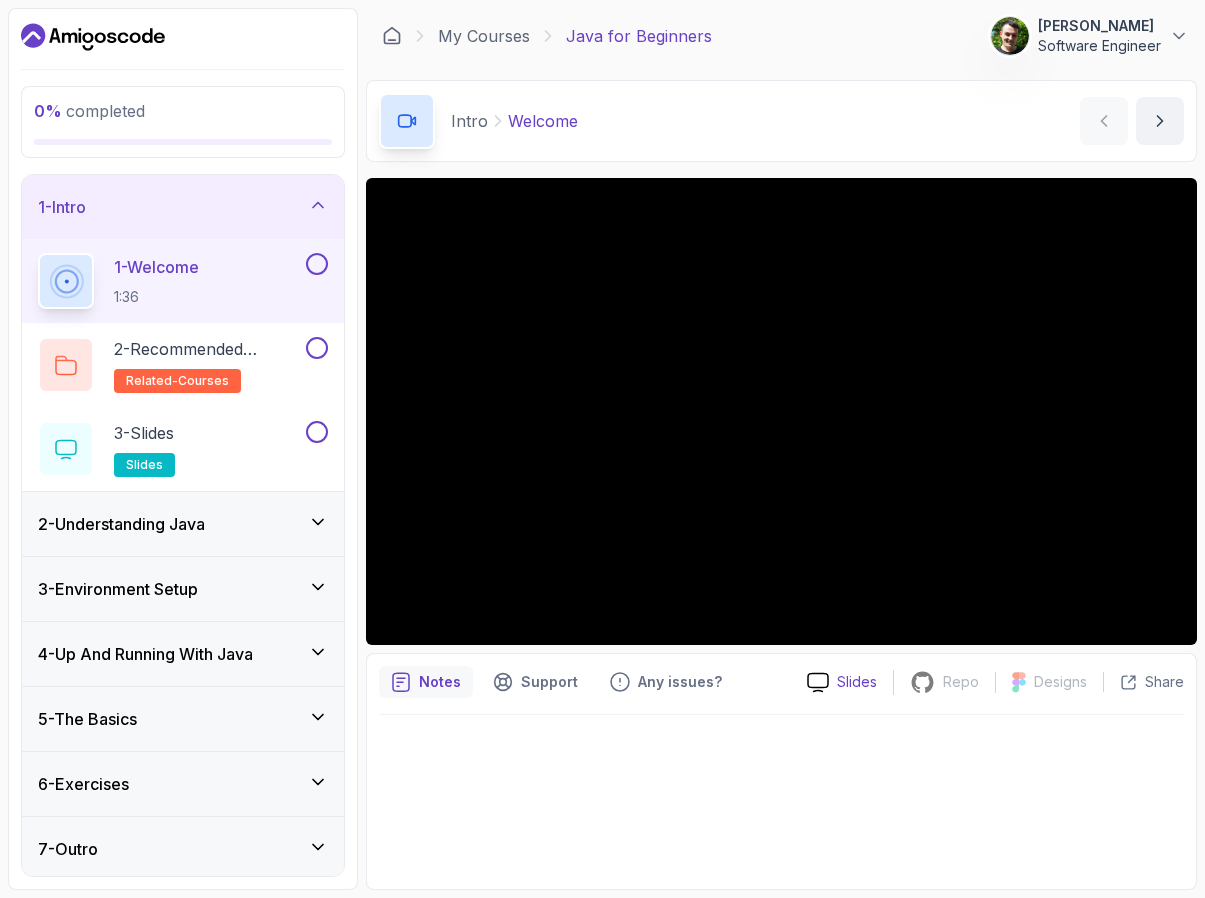 click on "Slides" at bounding box center (857, 682) 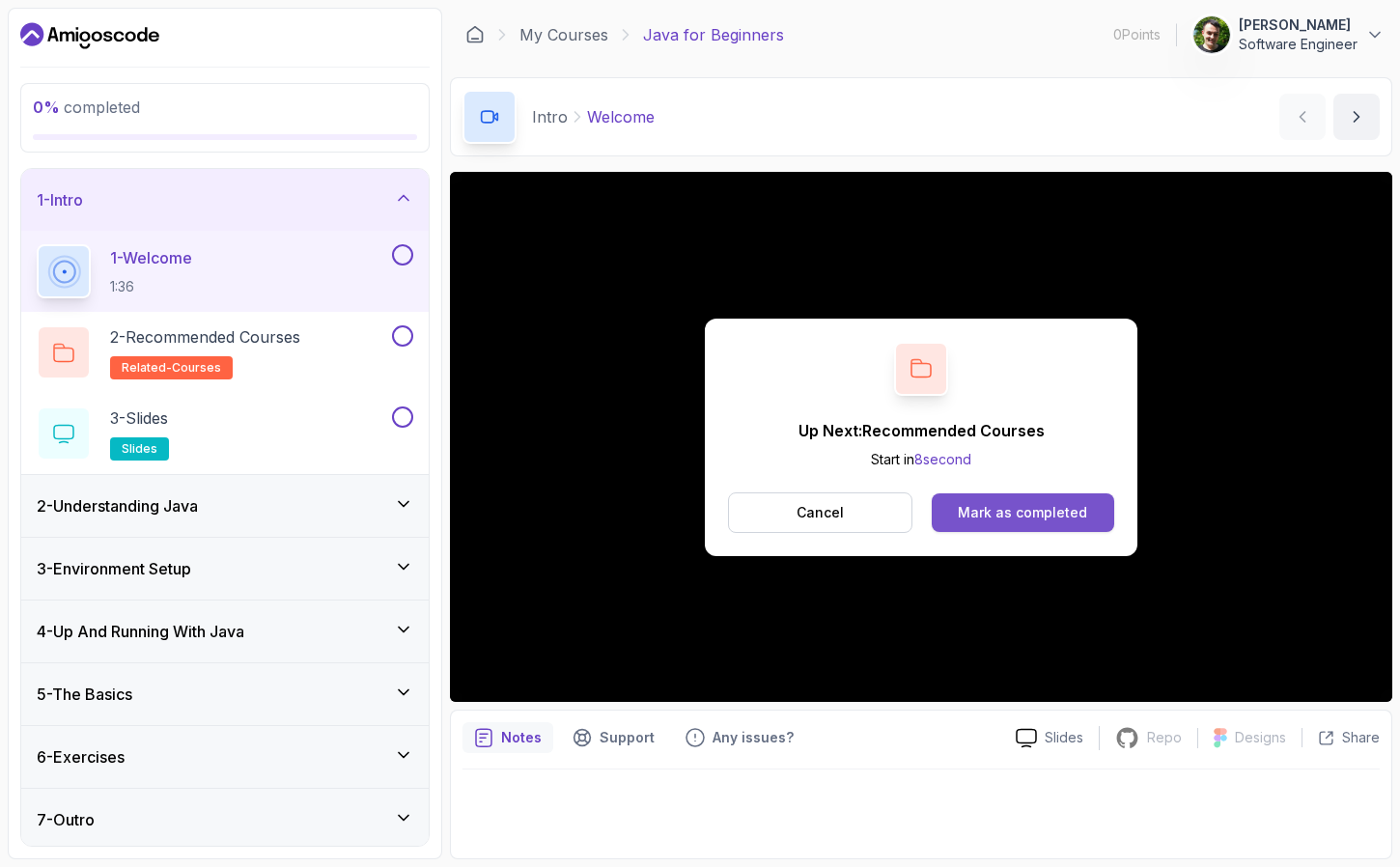click on "Mark as completed" at bounding box center (1022, 513) 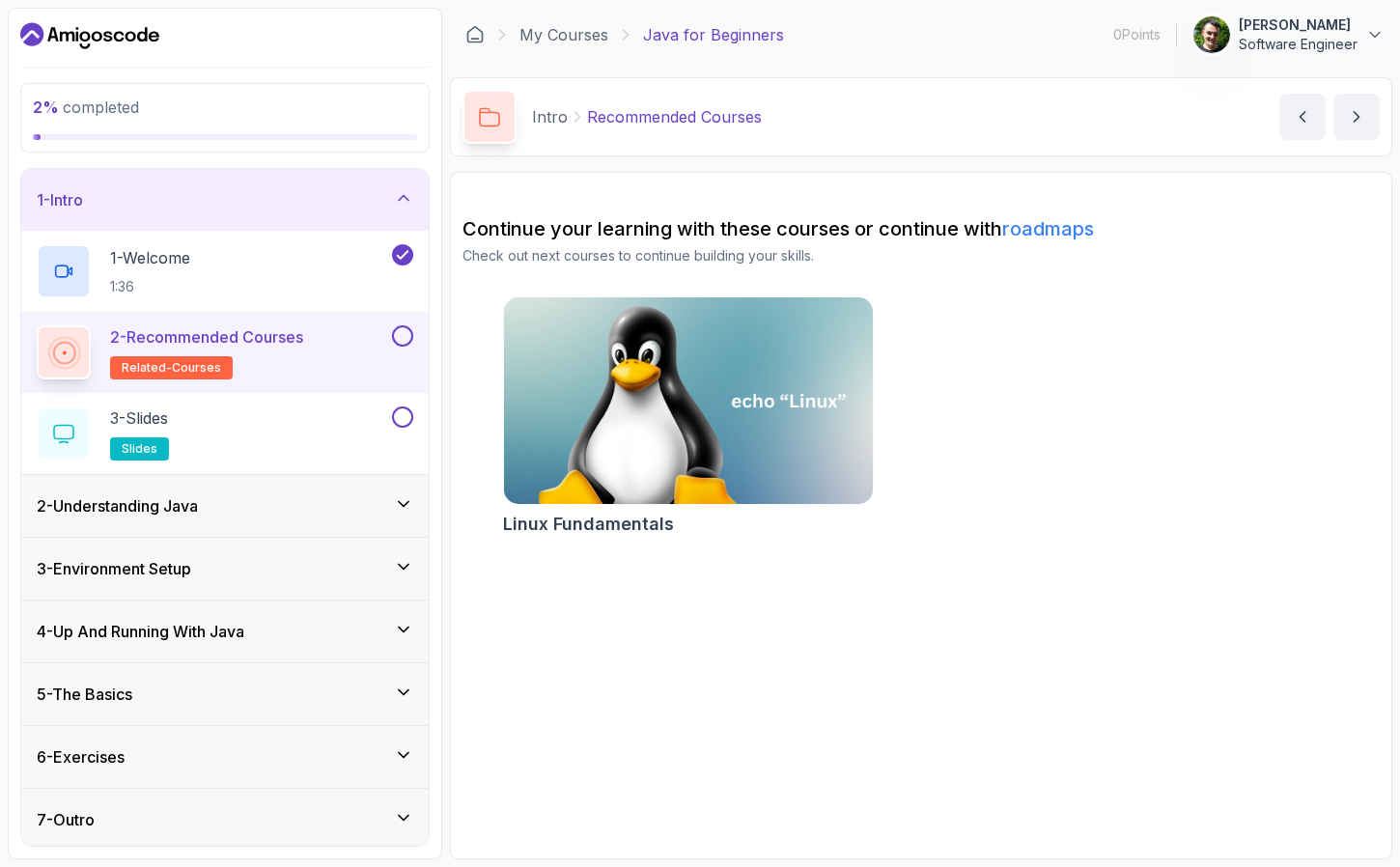 click on "roadmaps" at bounding box center (1048, 229) 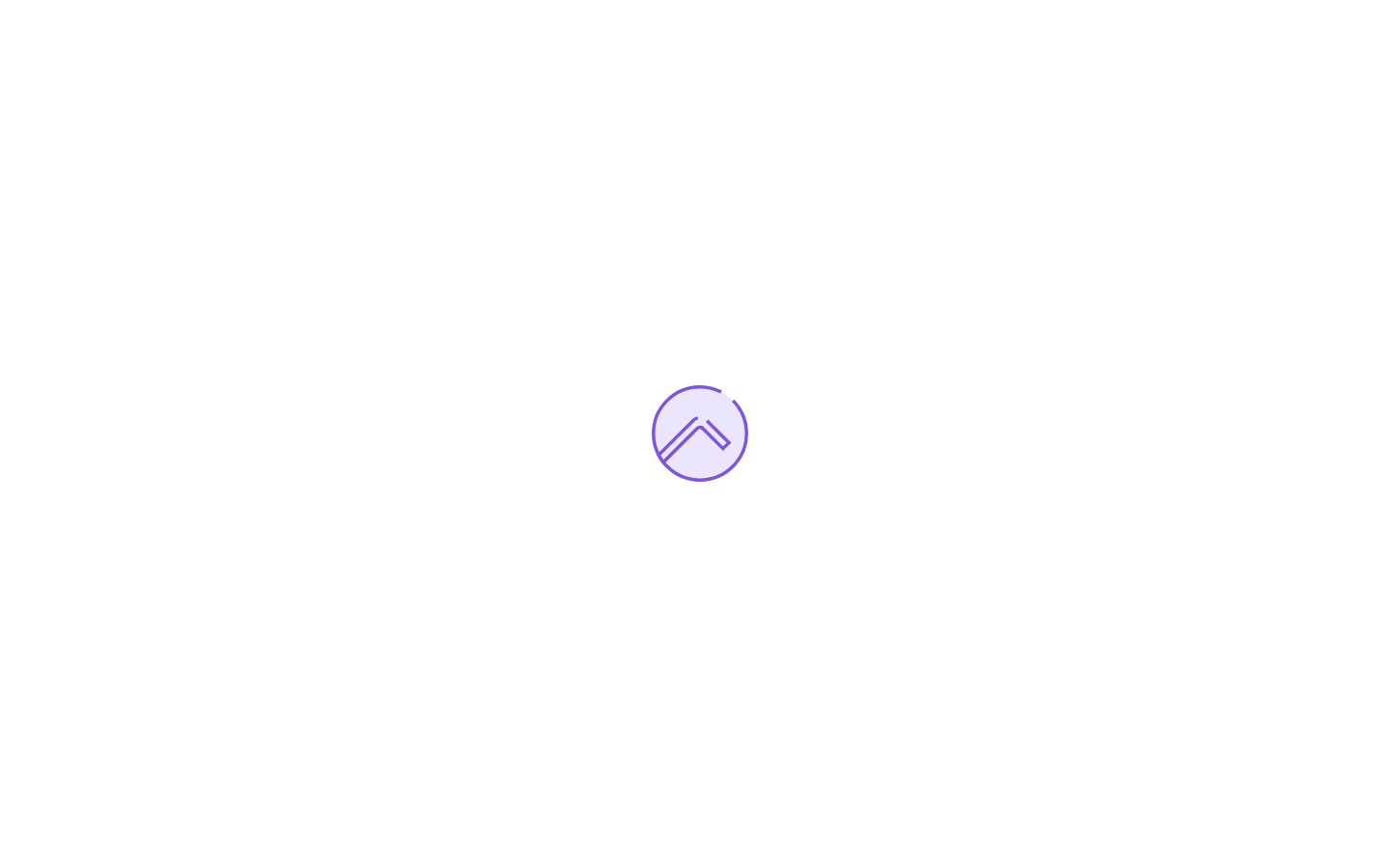 scroll, scrollTop: 0, scrollLeft: 0, axis: both 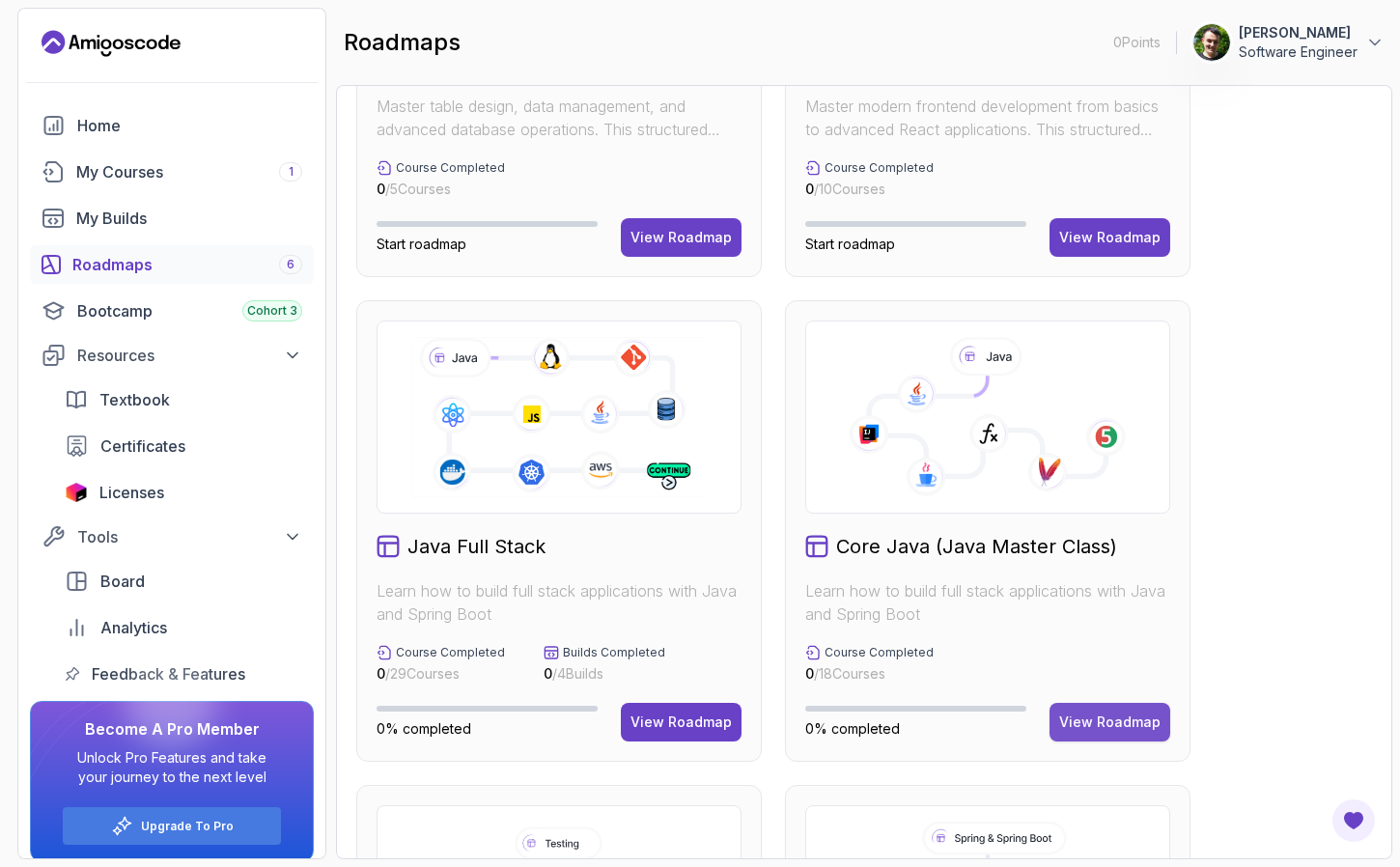 click on "View Roadmap" at bounding box center [1109, 722] 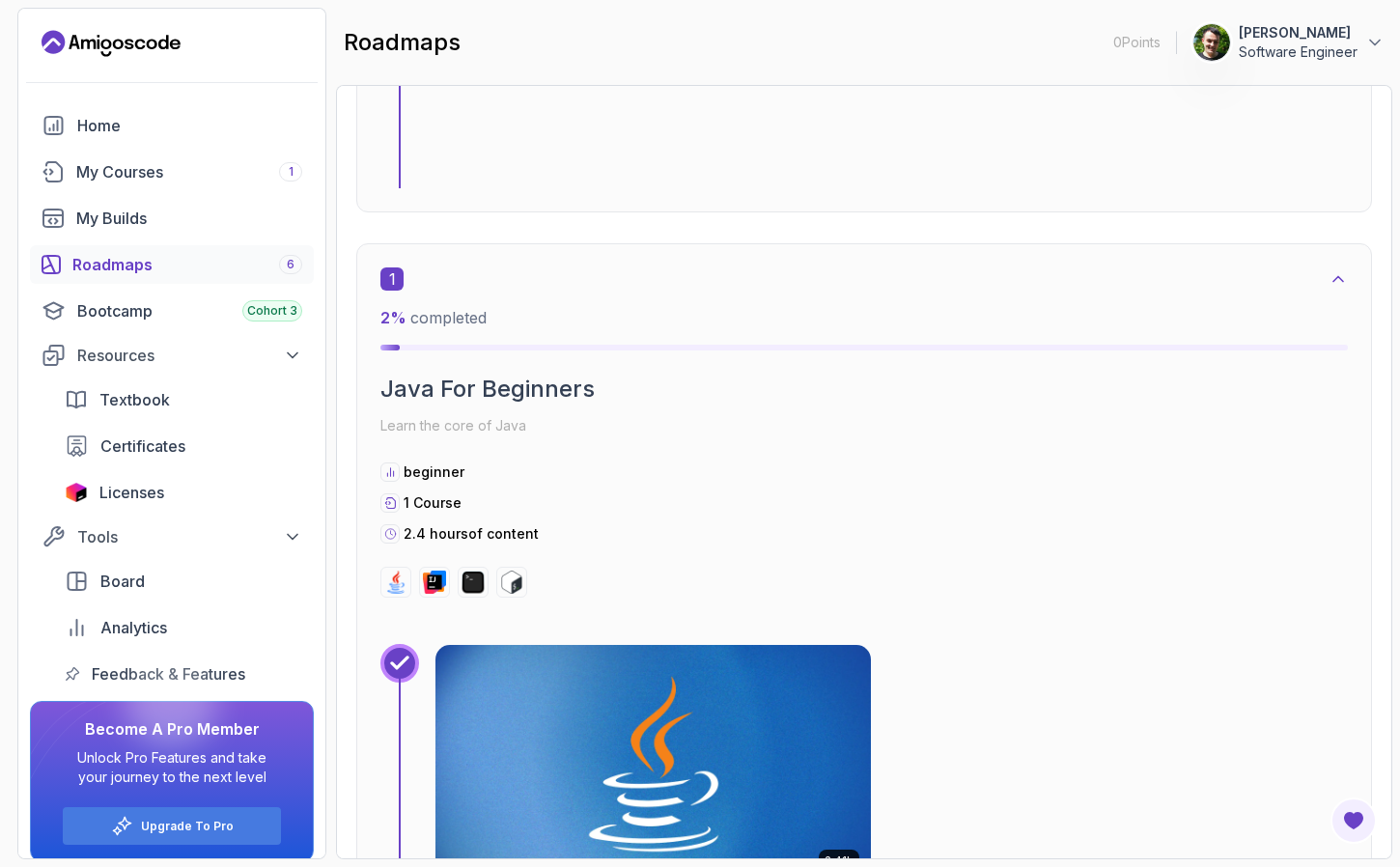 scroll, scrollTop: 579, scrollLeft: 0, axis: vertical 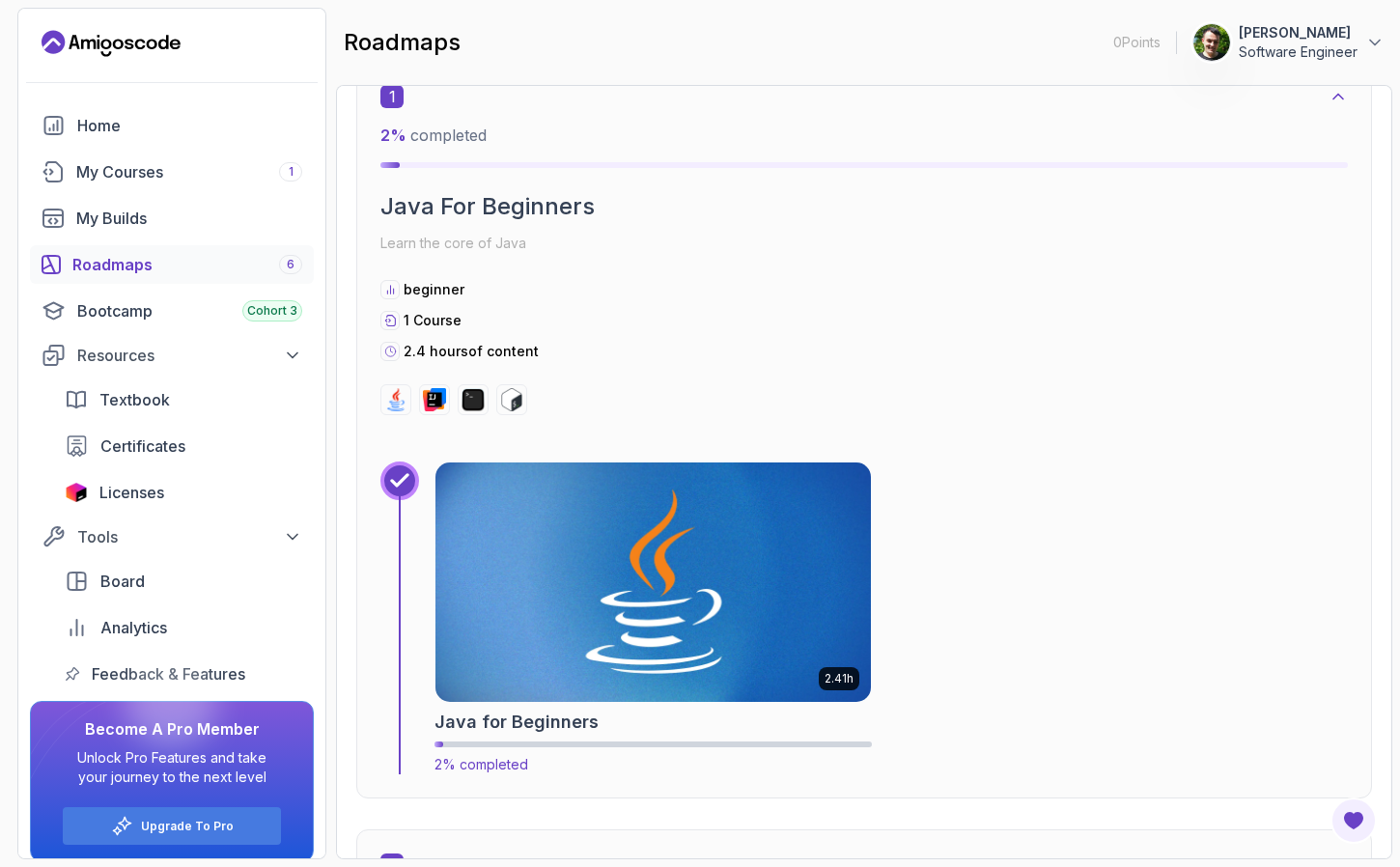 click at bounding box center (654, 582) 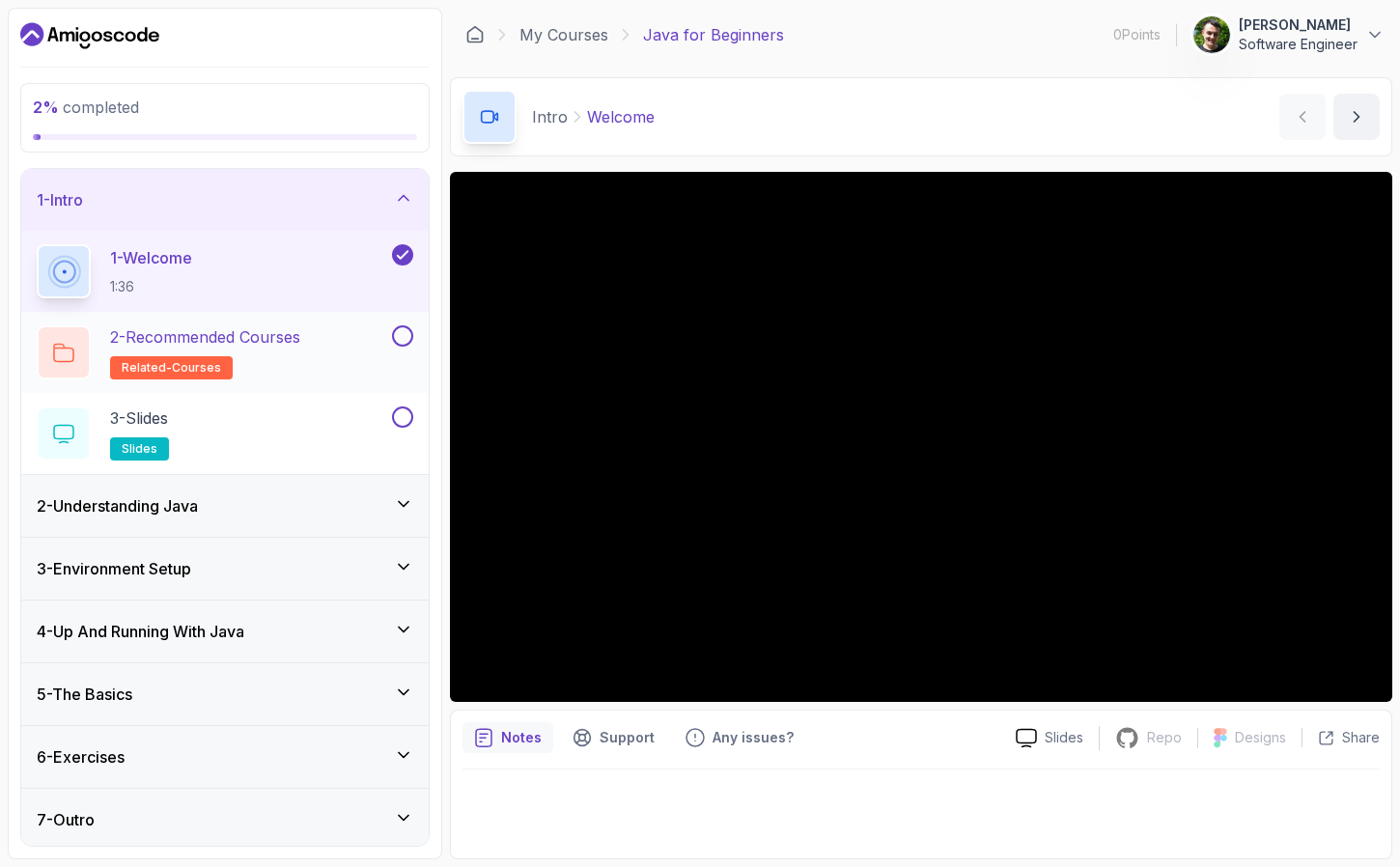 click at bounding box center [403, 336] 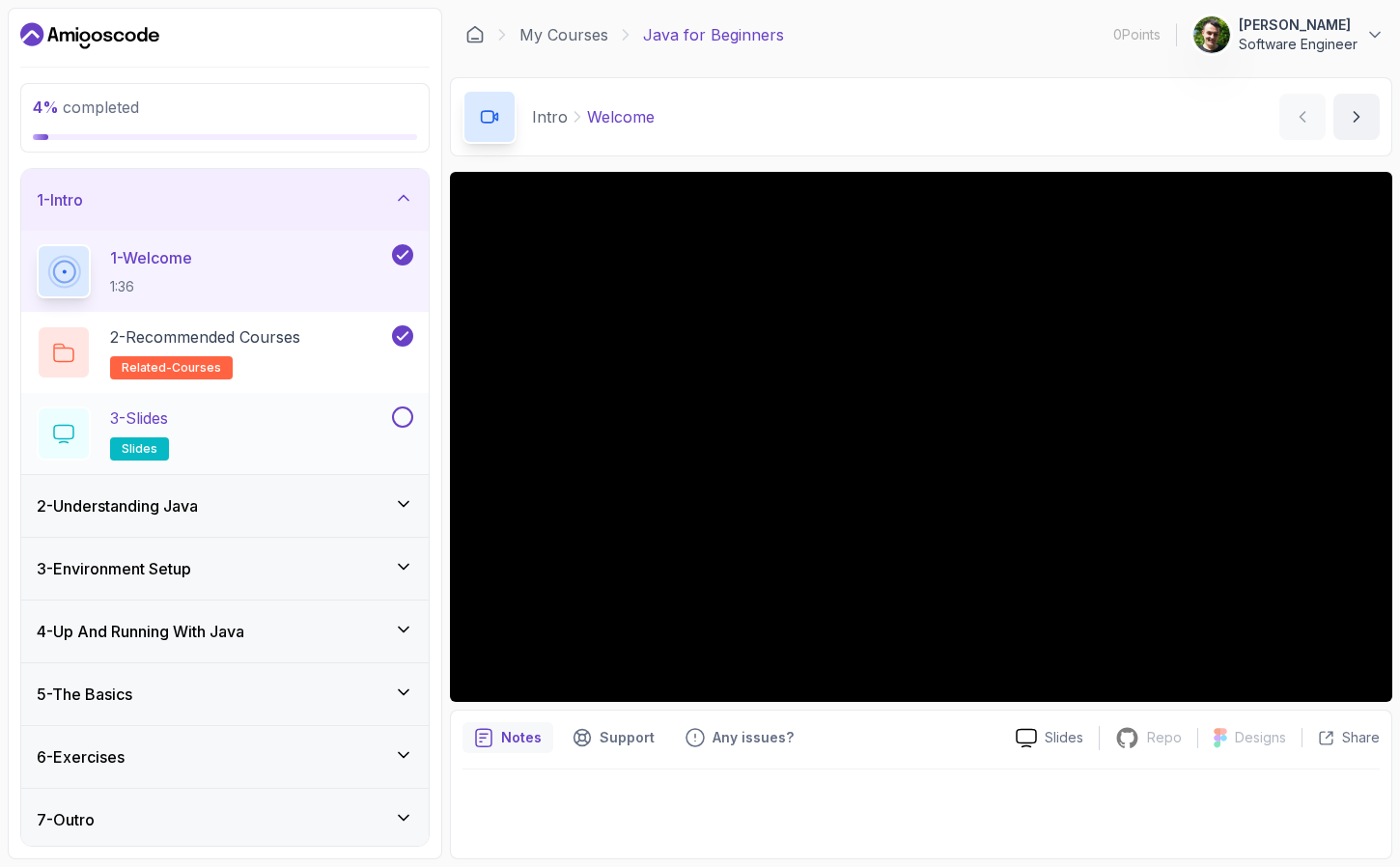 click on "3  -  Slides slides" at bounding box center [212, 434] 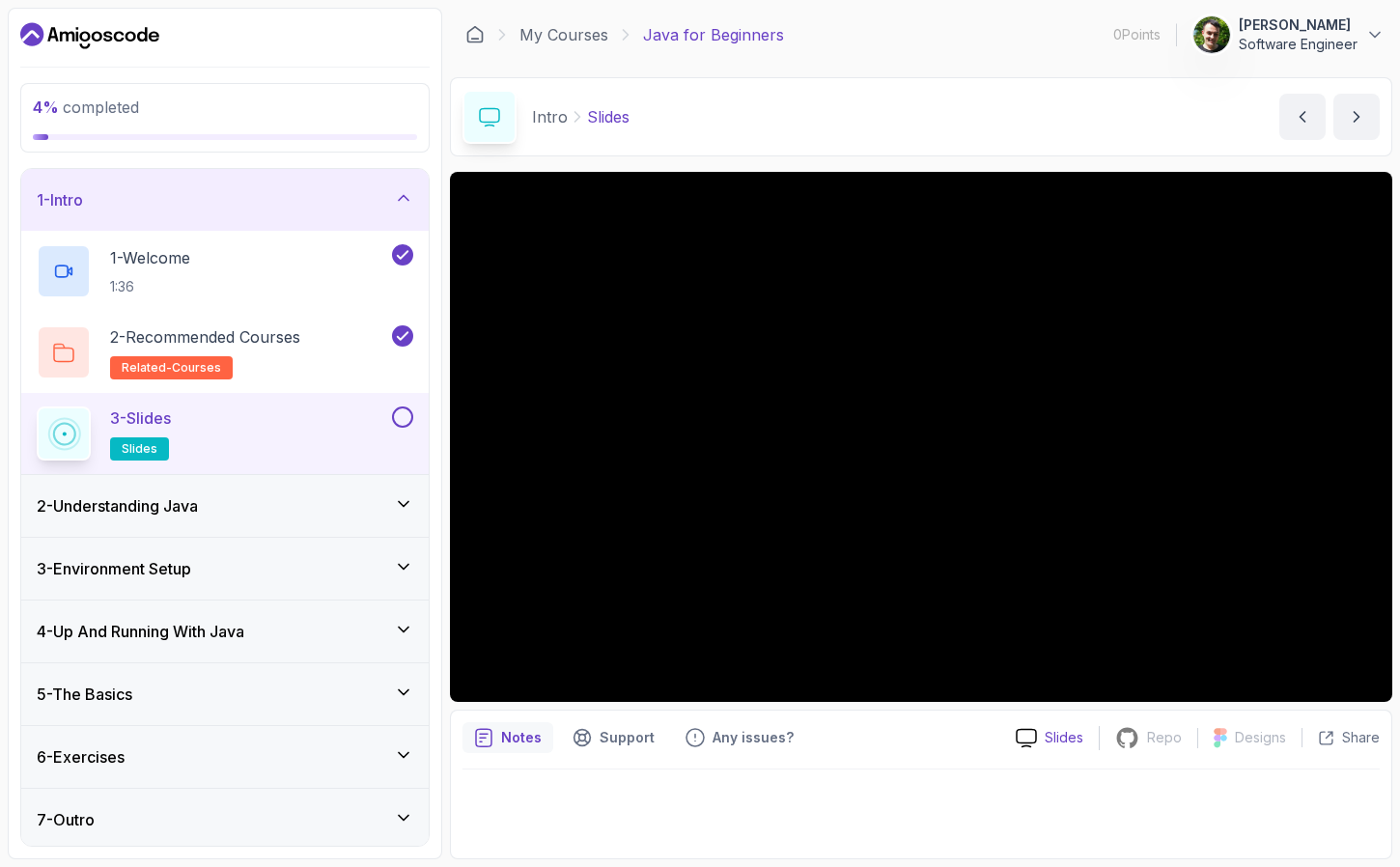 click on "Slides" at bounding box center [1050, 738] 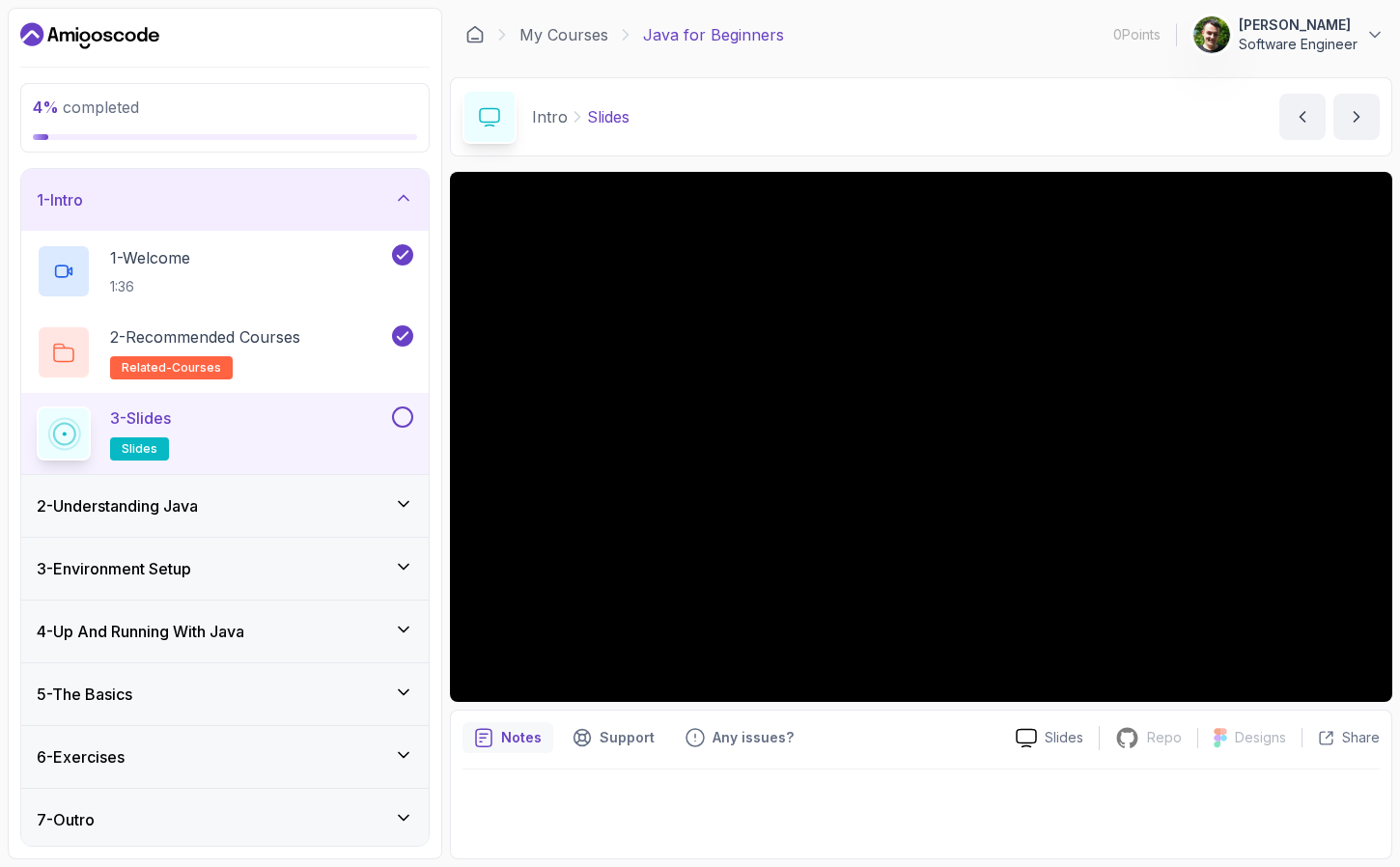 click at bounding box center [403, 417] 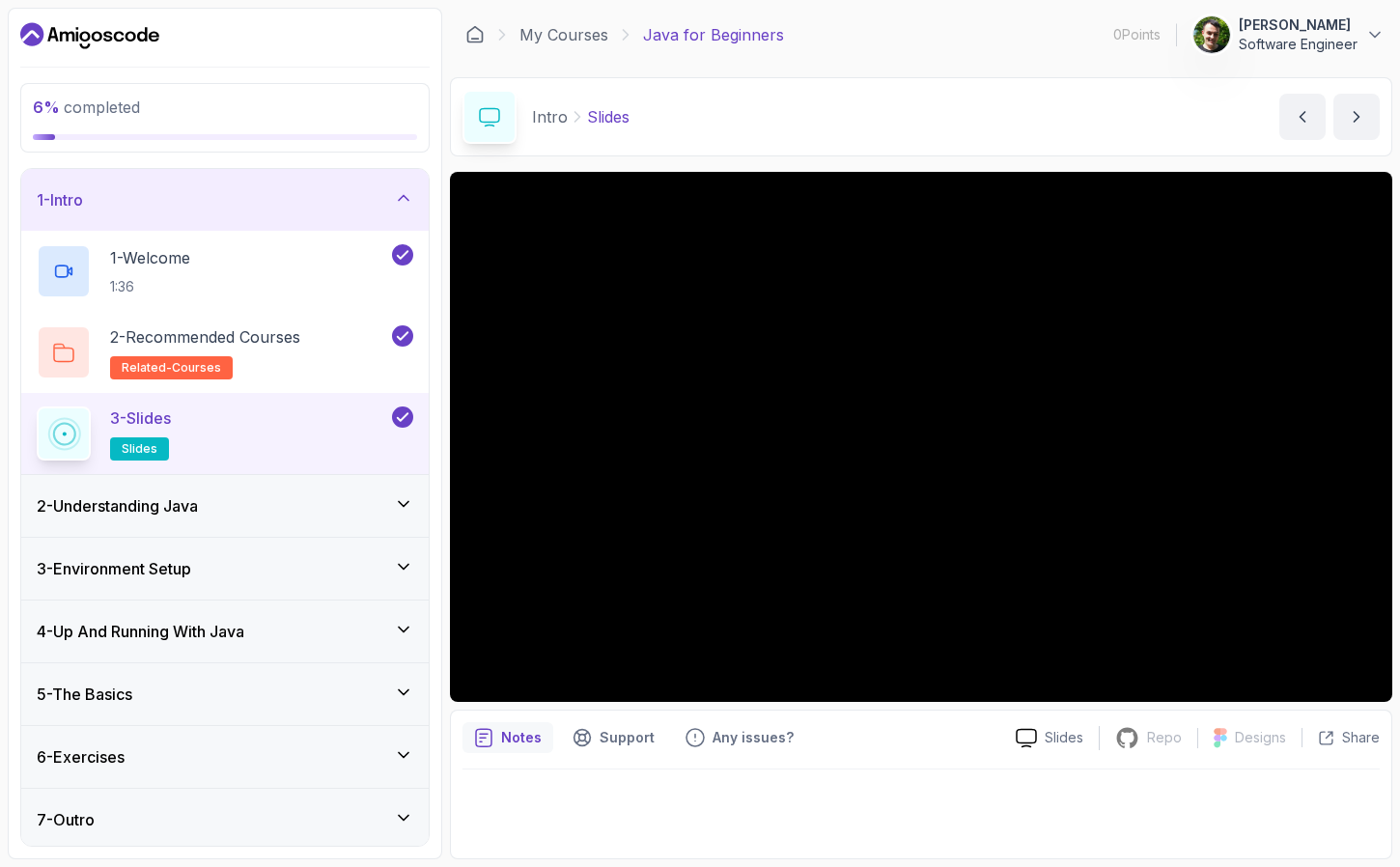 click 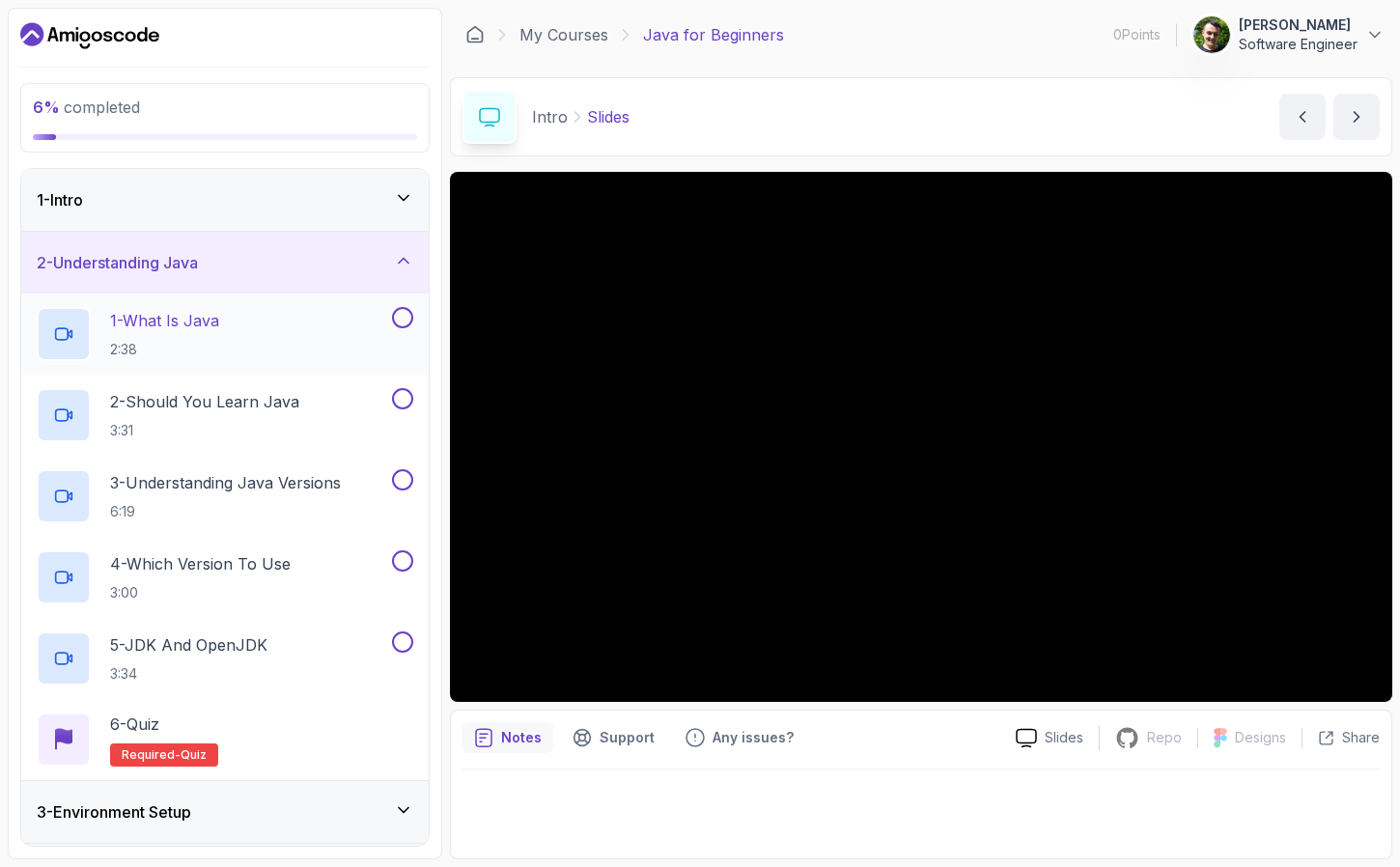 click on "1  -  What Is Java 2:38" at bounding box center (212, 334) 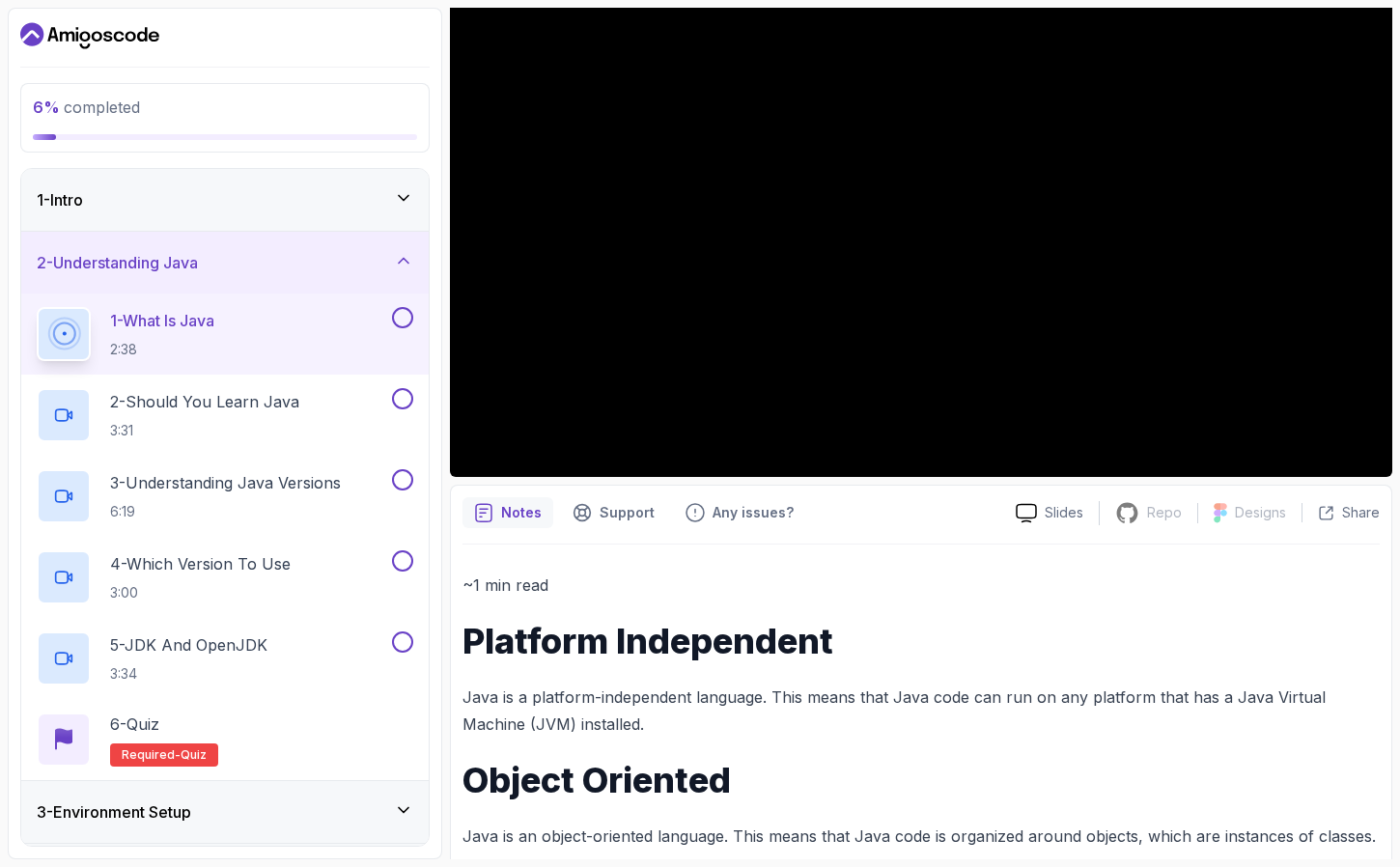 scroll, scrollTop: 0, scrollLeft: 0, axis: both 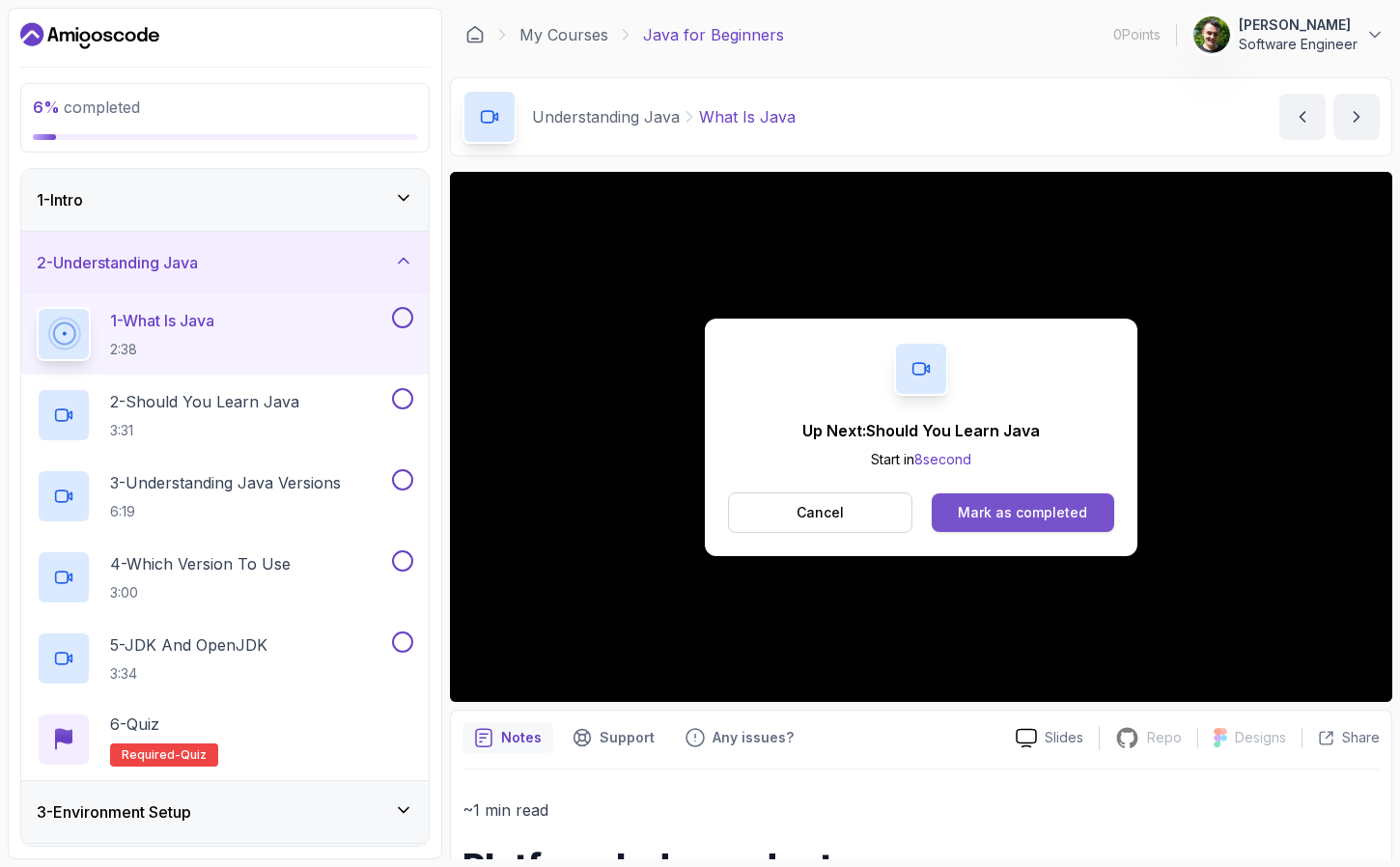 click on "Mark as completed" at bounding box center [1022, 513] 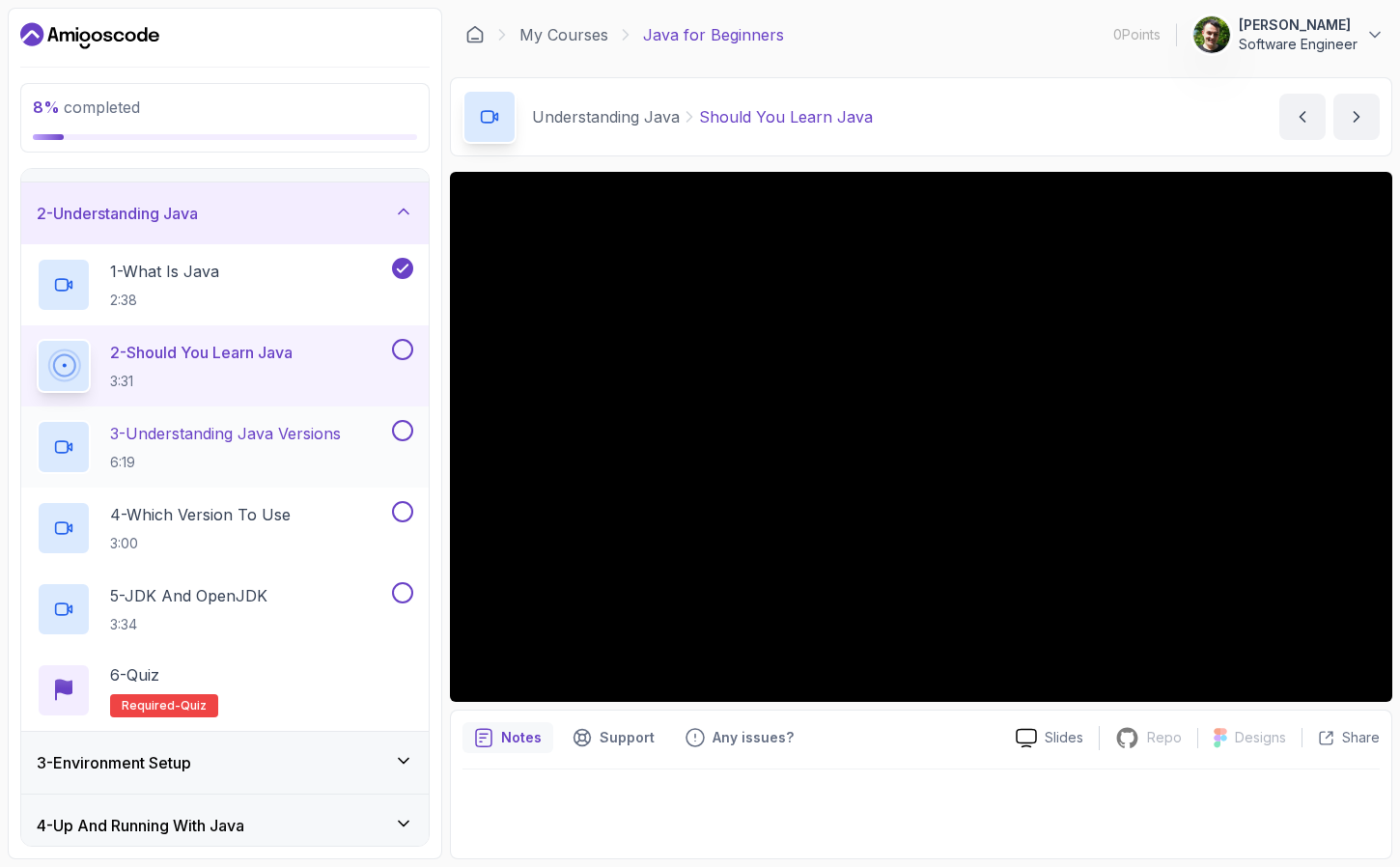 scroll, scrollTop: 0, scrollLeft: 0, axis: both 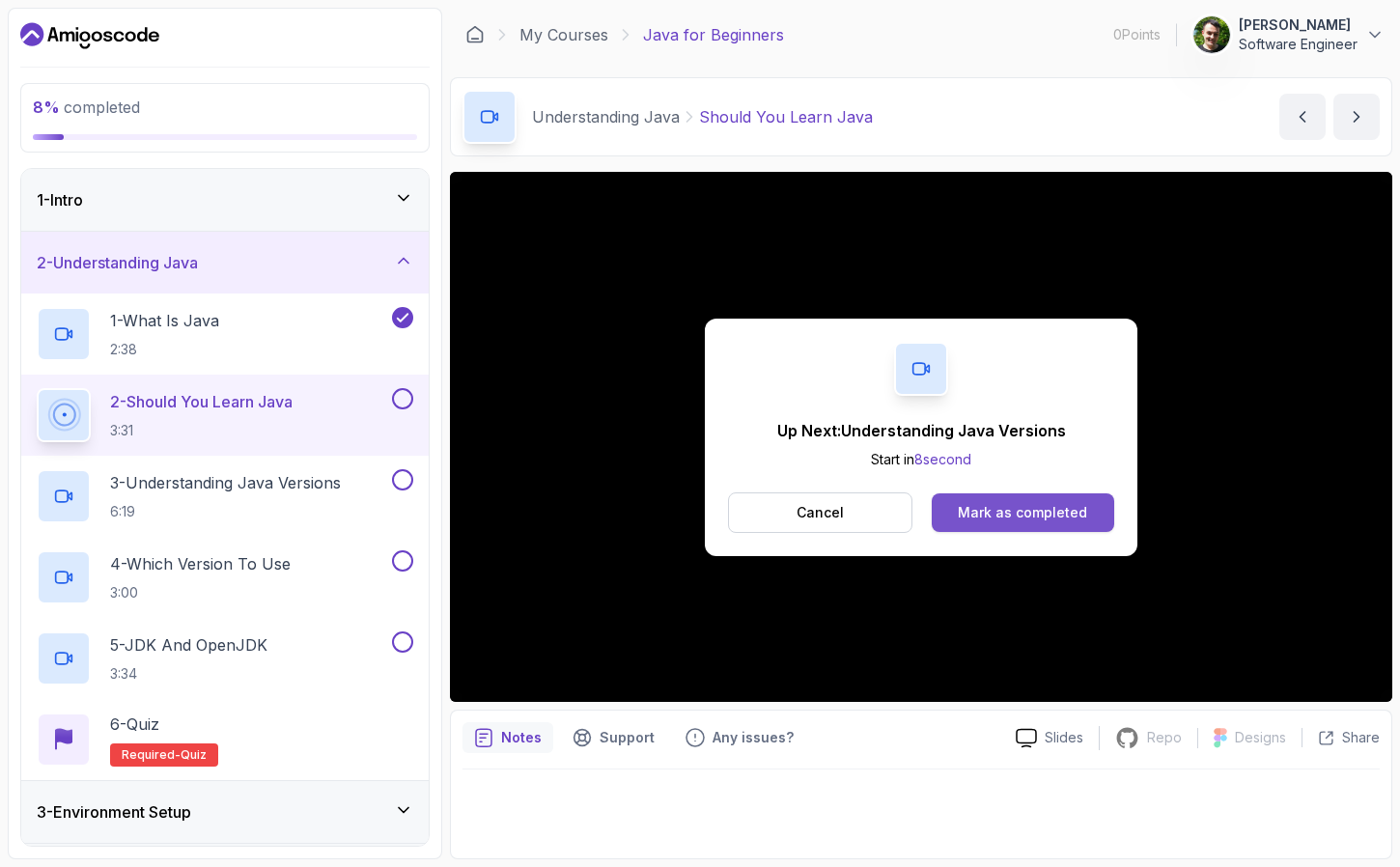 click on "Mark as completed" at bounding box center (1022, 513) 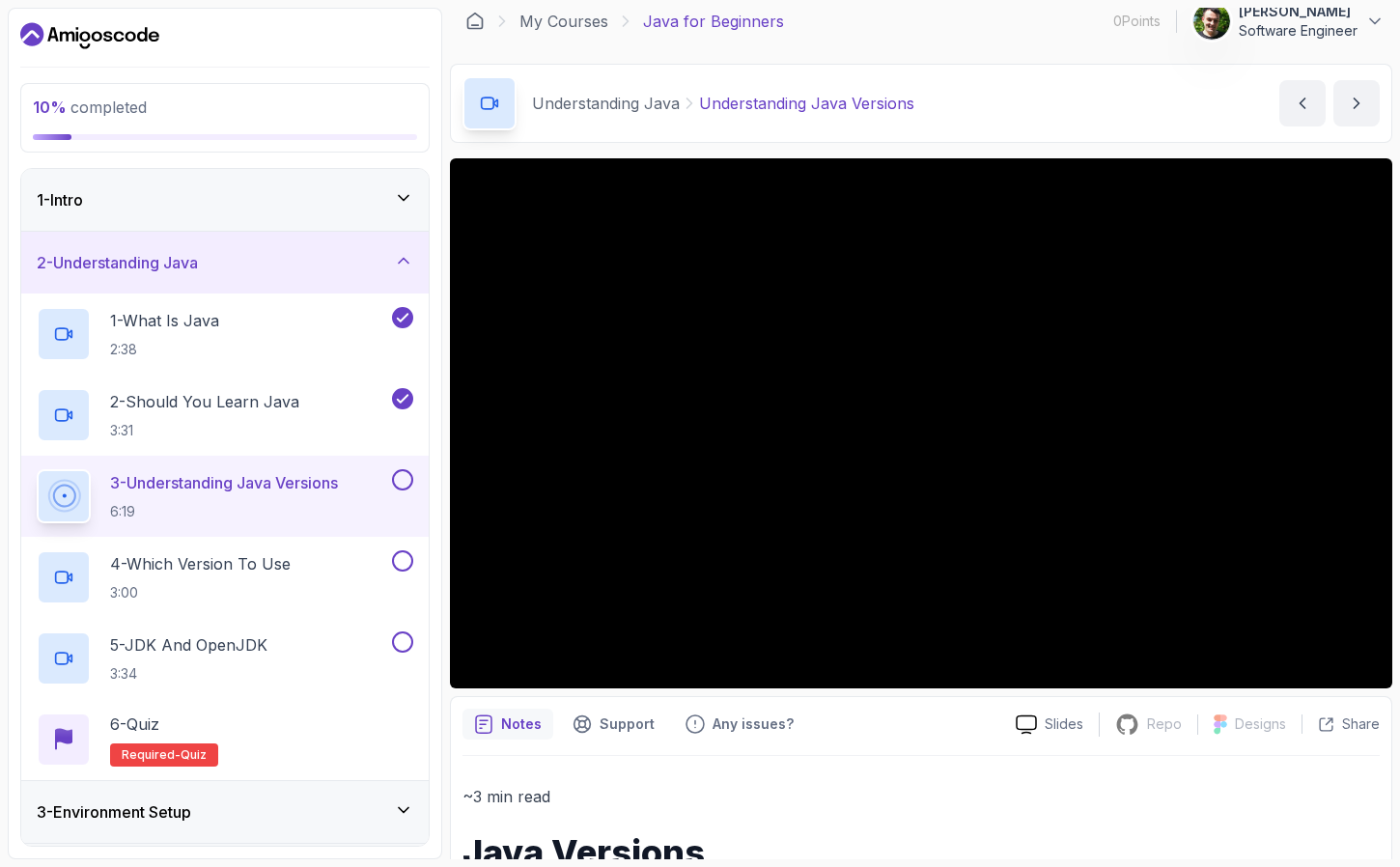 scroll, scrollTop: 0, scrollLeft: 0, axis: both 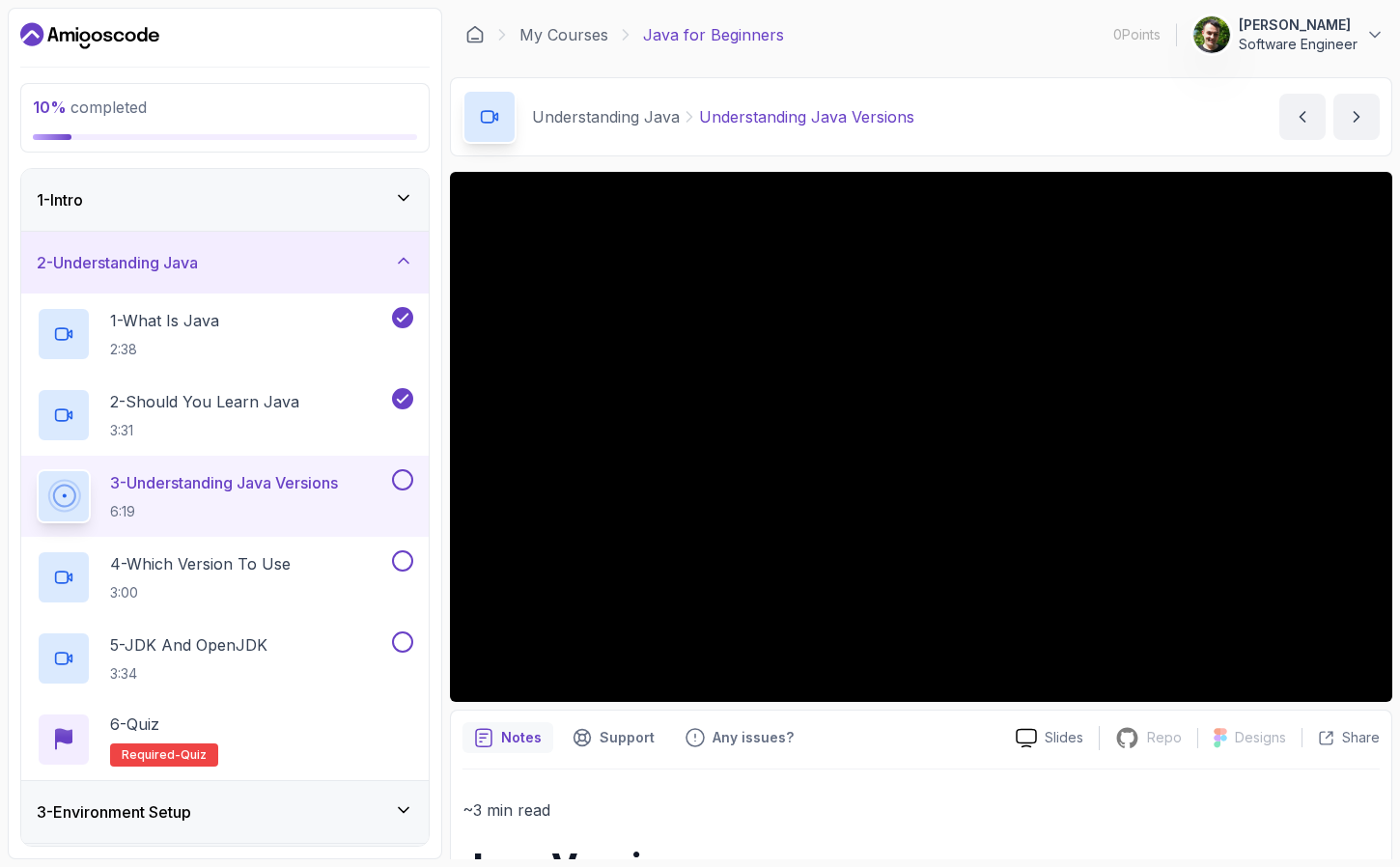 click on "[PERSON_NAME]" at bounding box center (1298, 25) 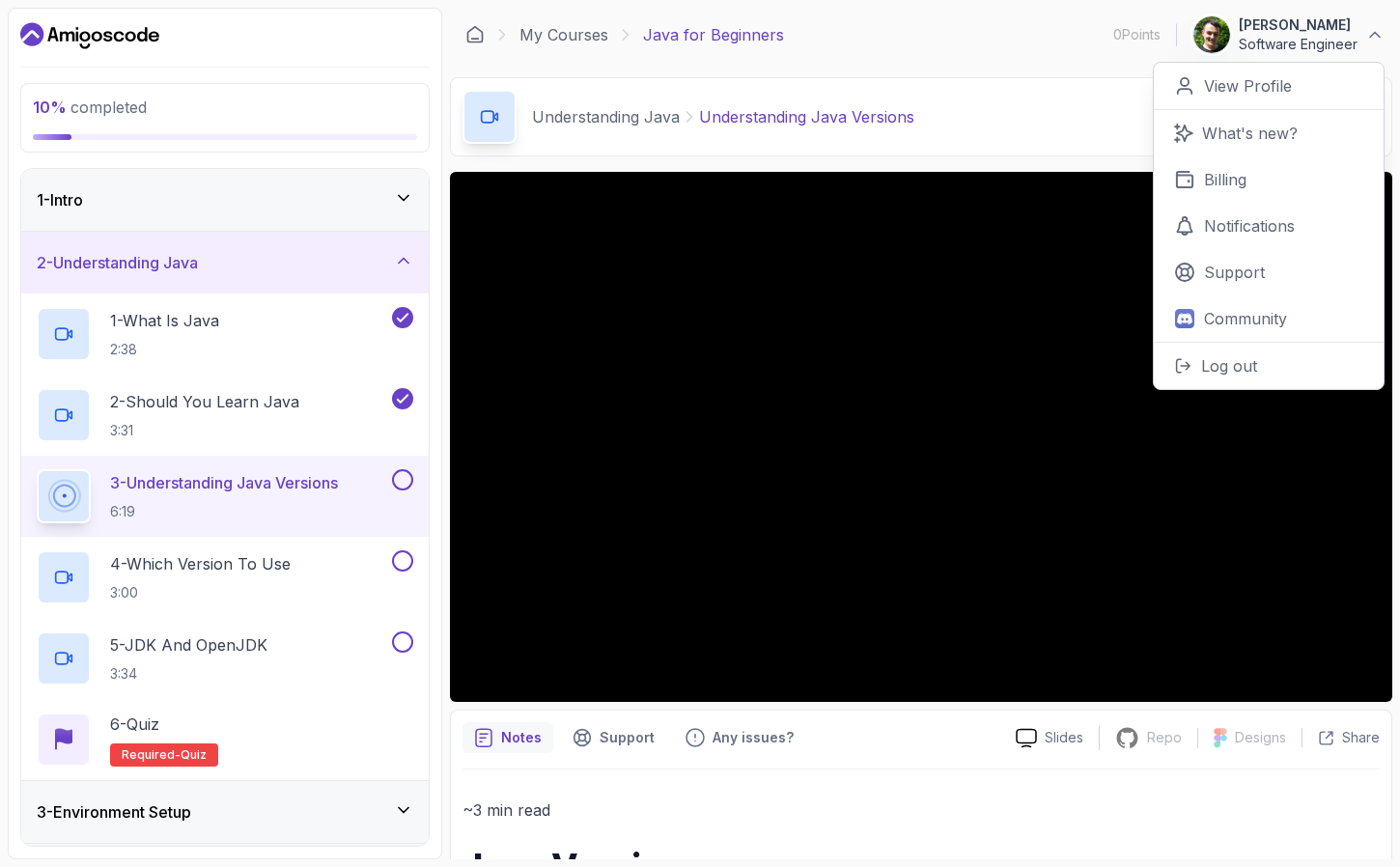 click at bounding box center [225, 36] 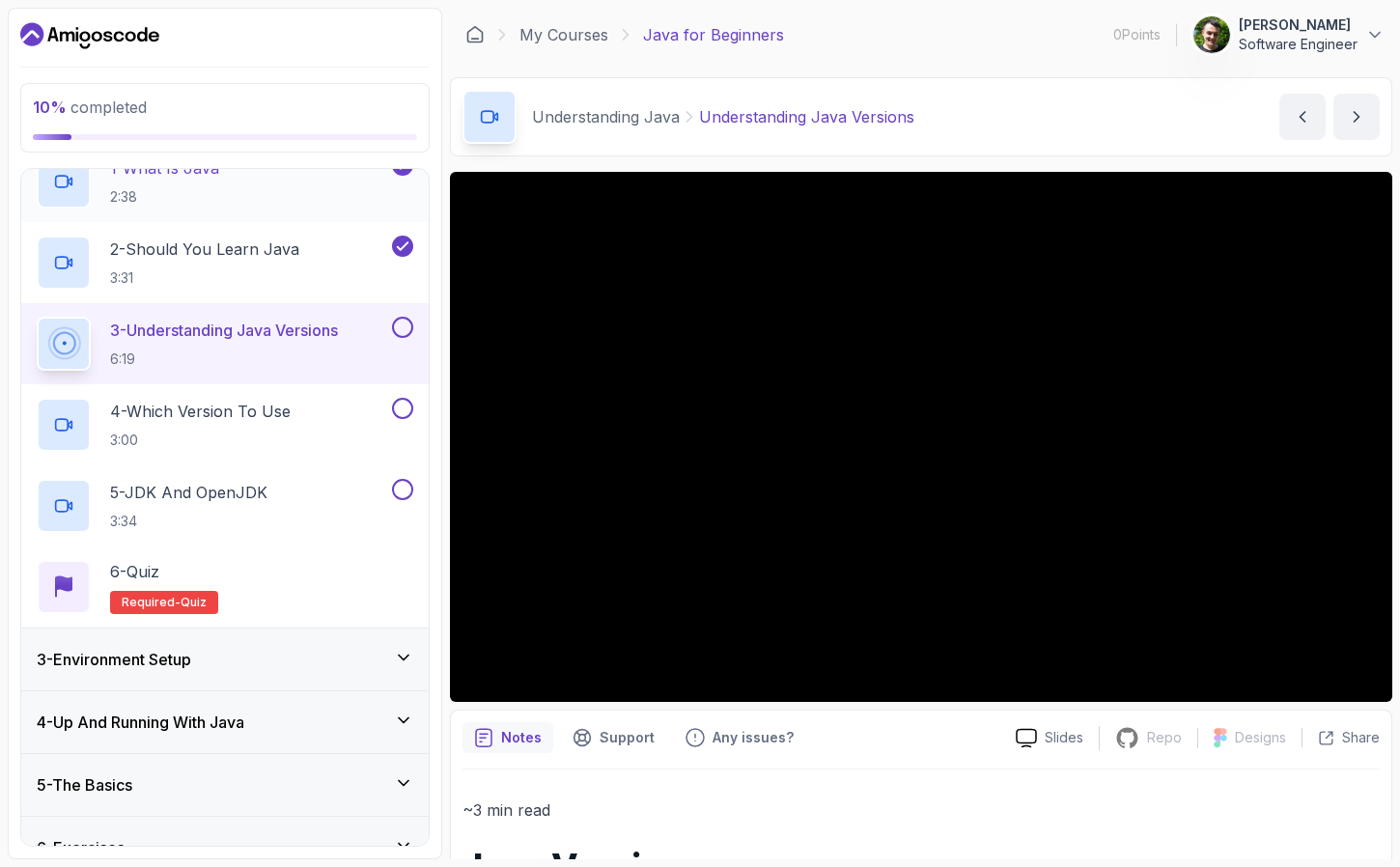 scroll, scrollTop: 247, scrollLeft: 0, axis: vertical 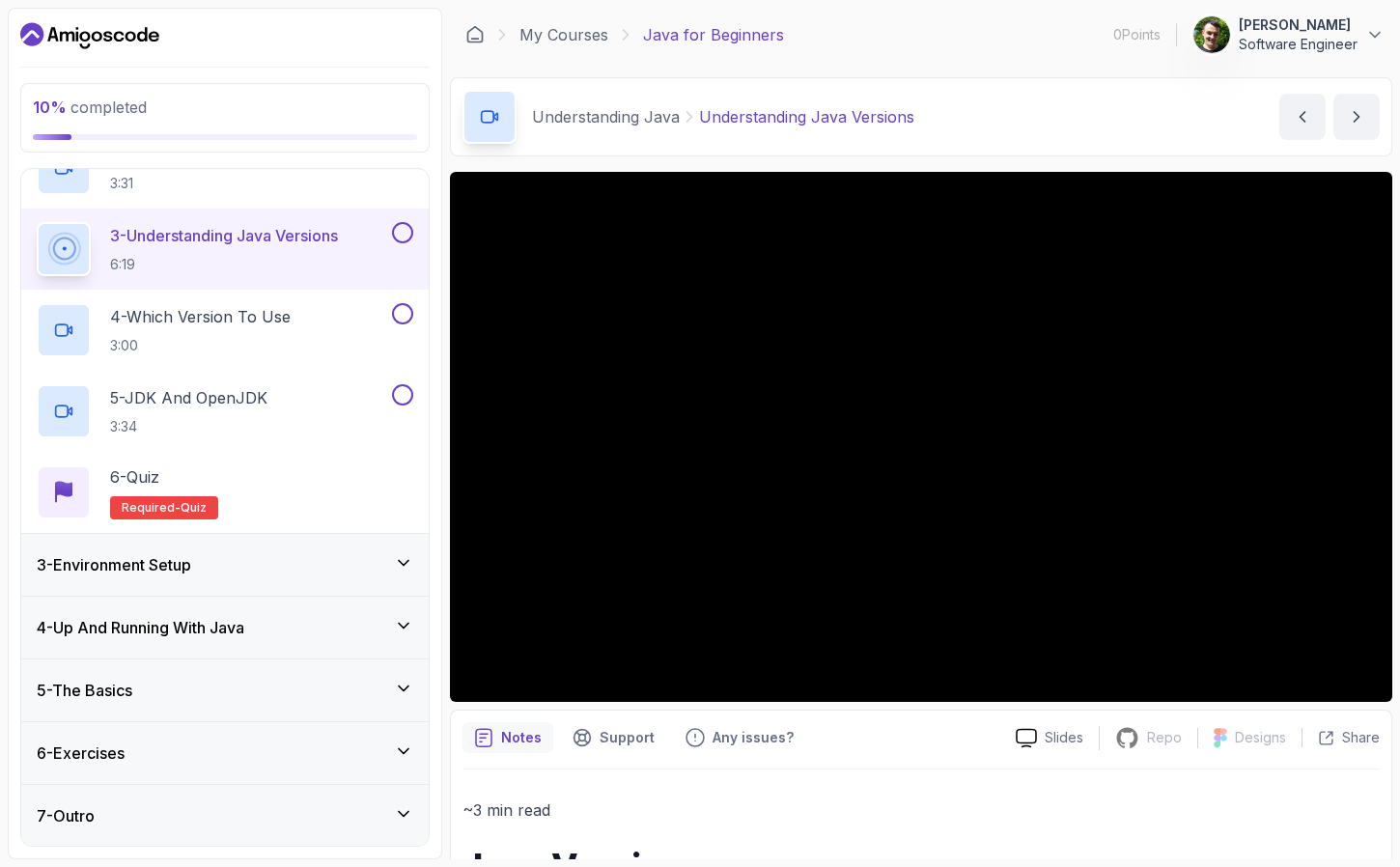 click 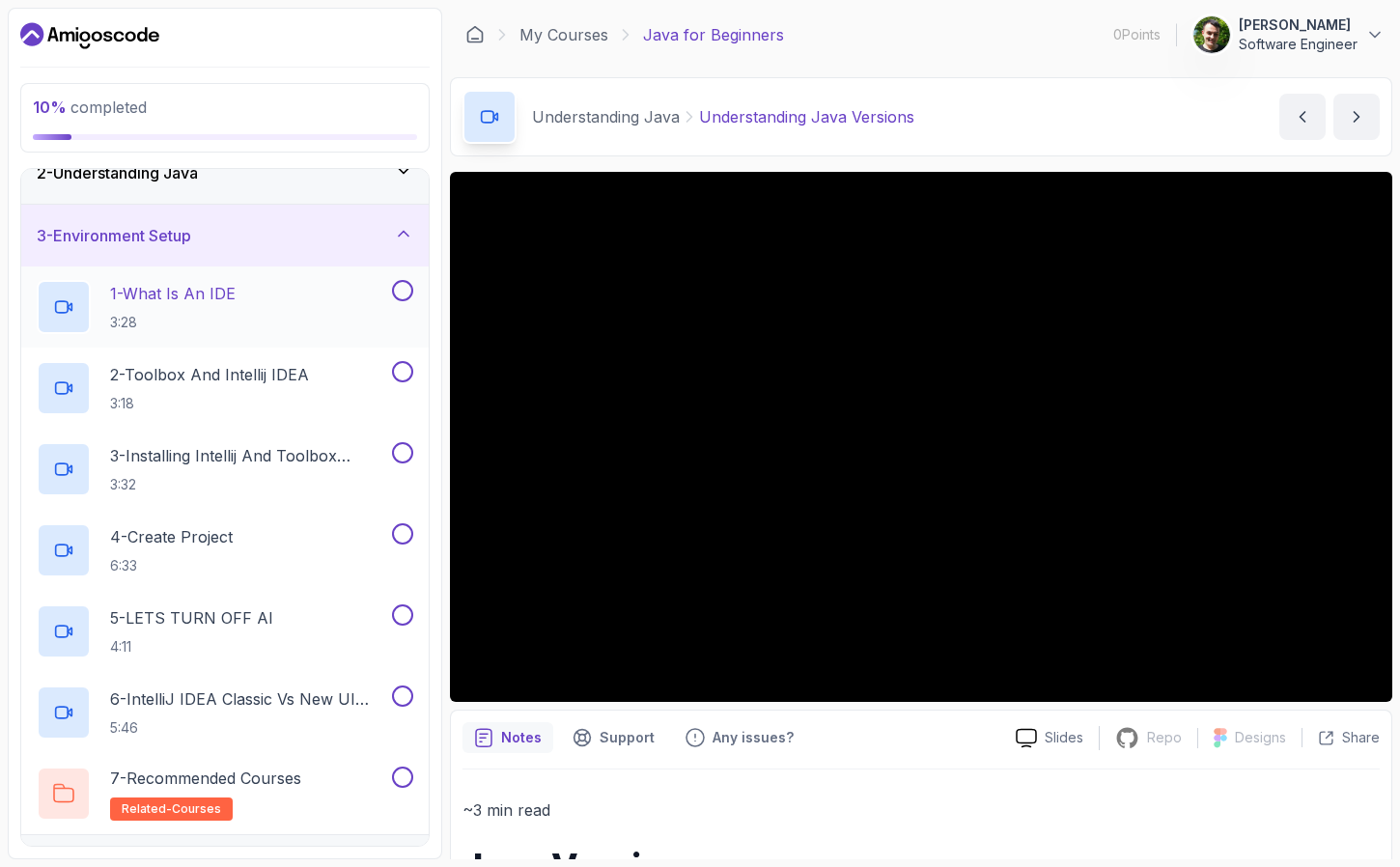 scroll, scrollTop: 328, scrollLeft: 0, axis: vertical 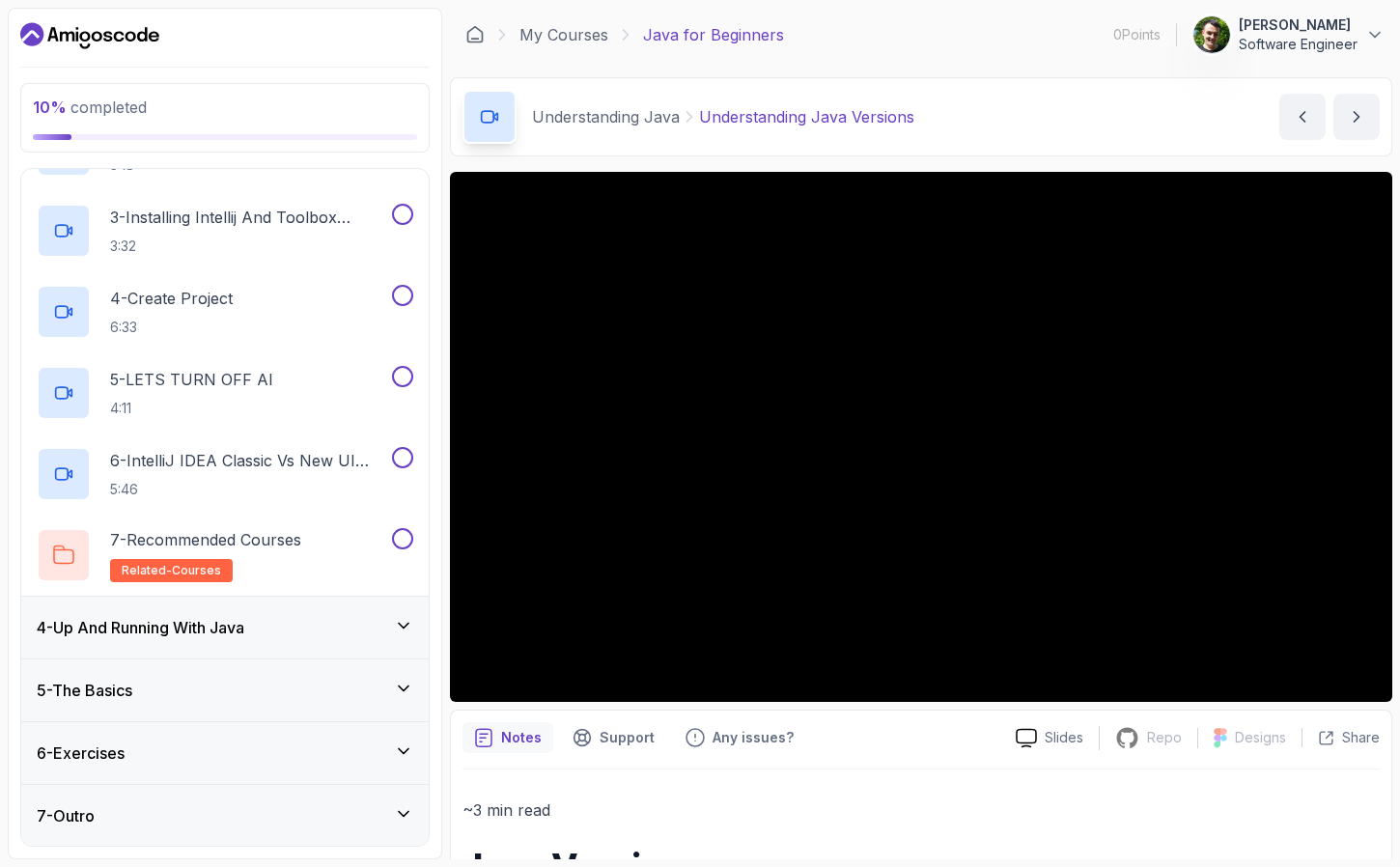 click 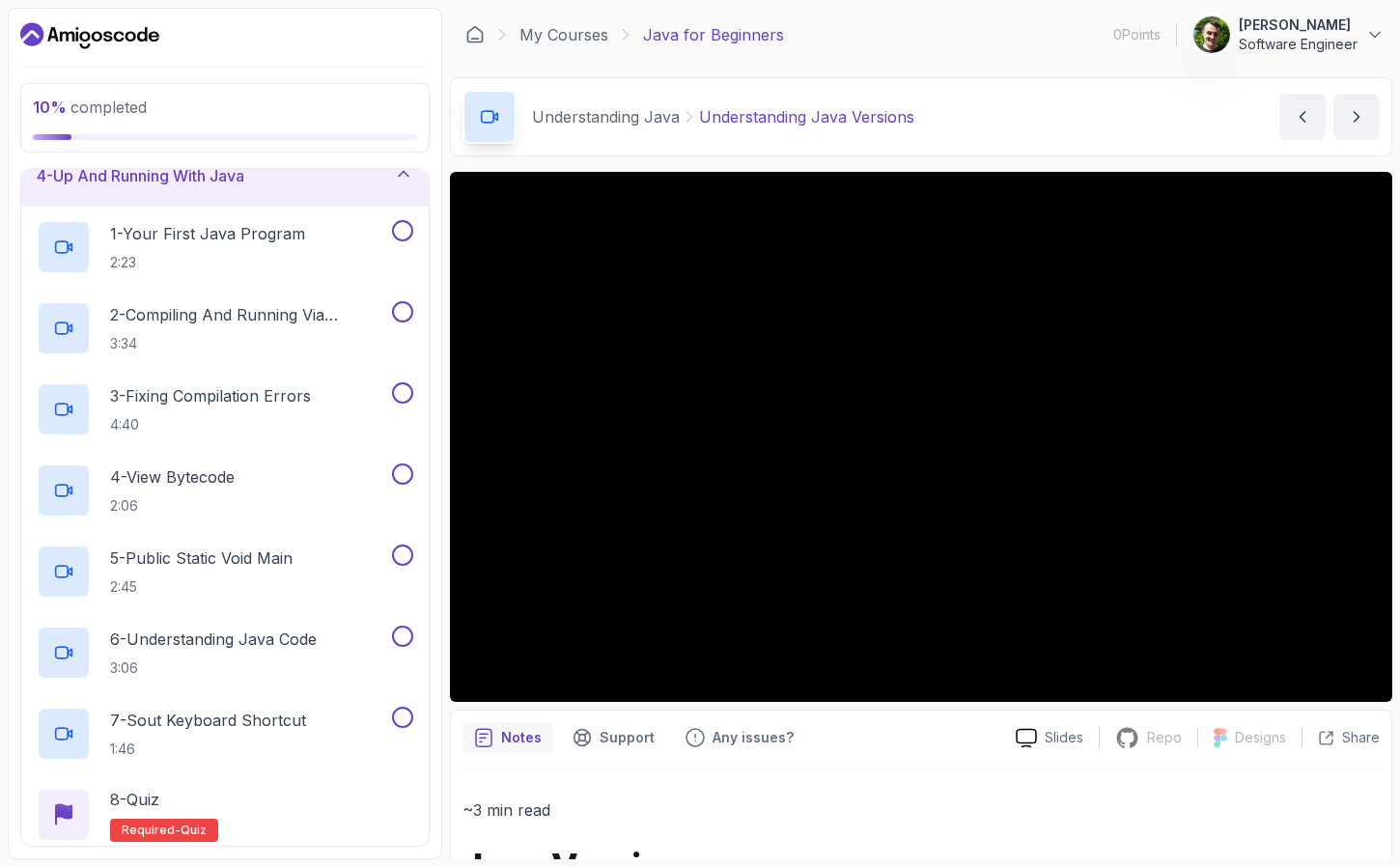 scroll, scrollTop: 0, scrollLeft: 0, axis: both 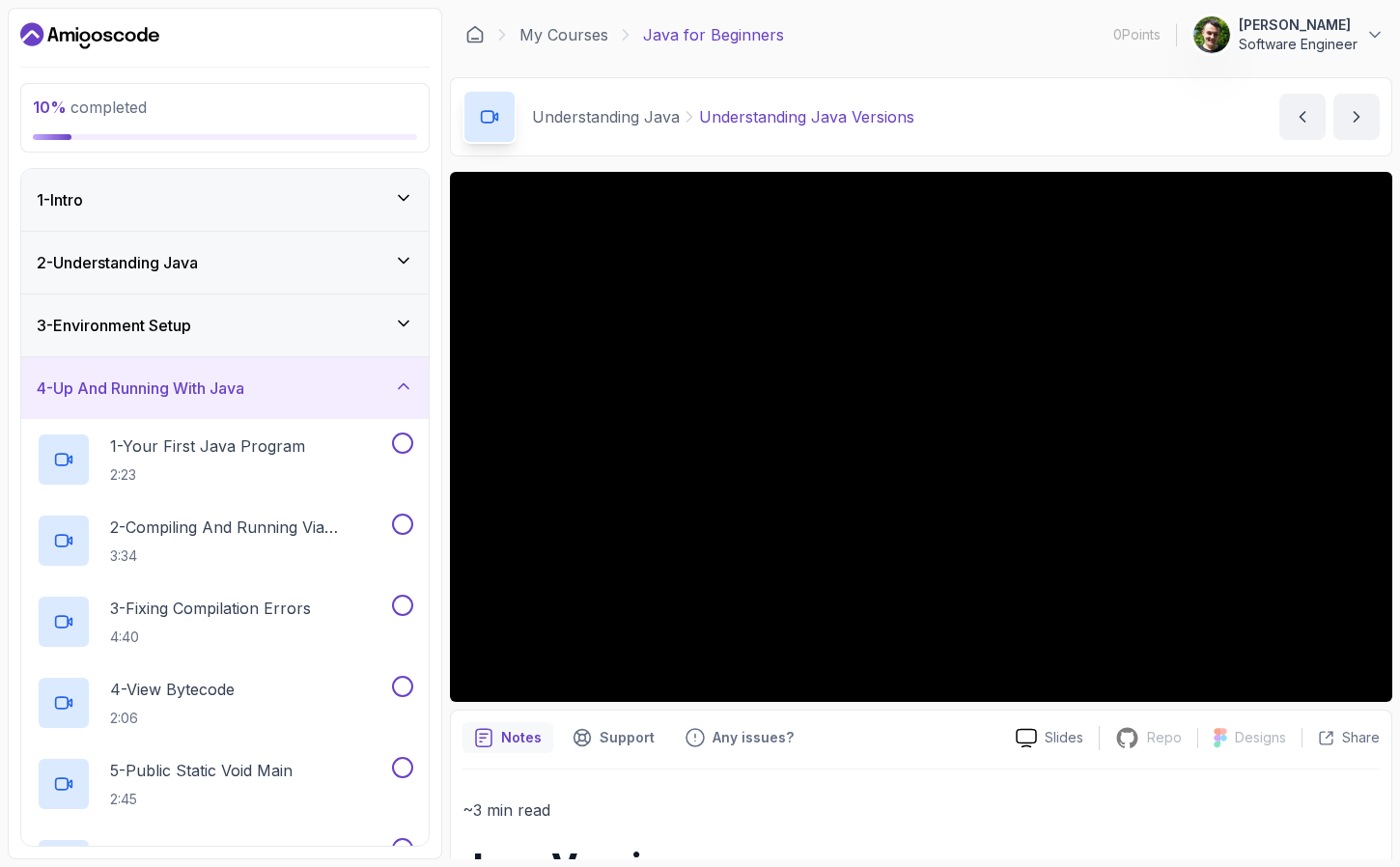 click on "4  -  Up And Running With Java" at bounding box center (225, 388) 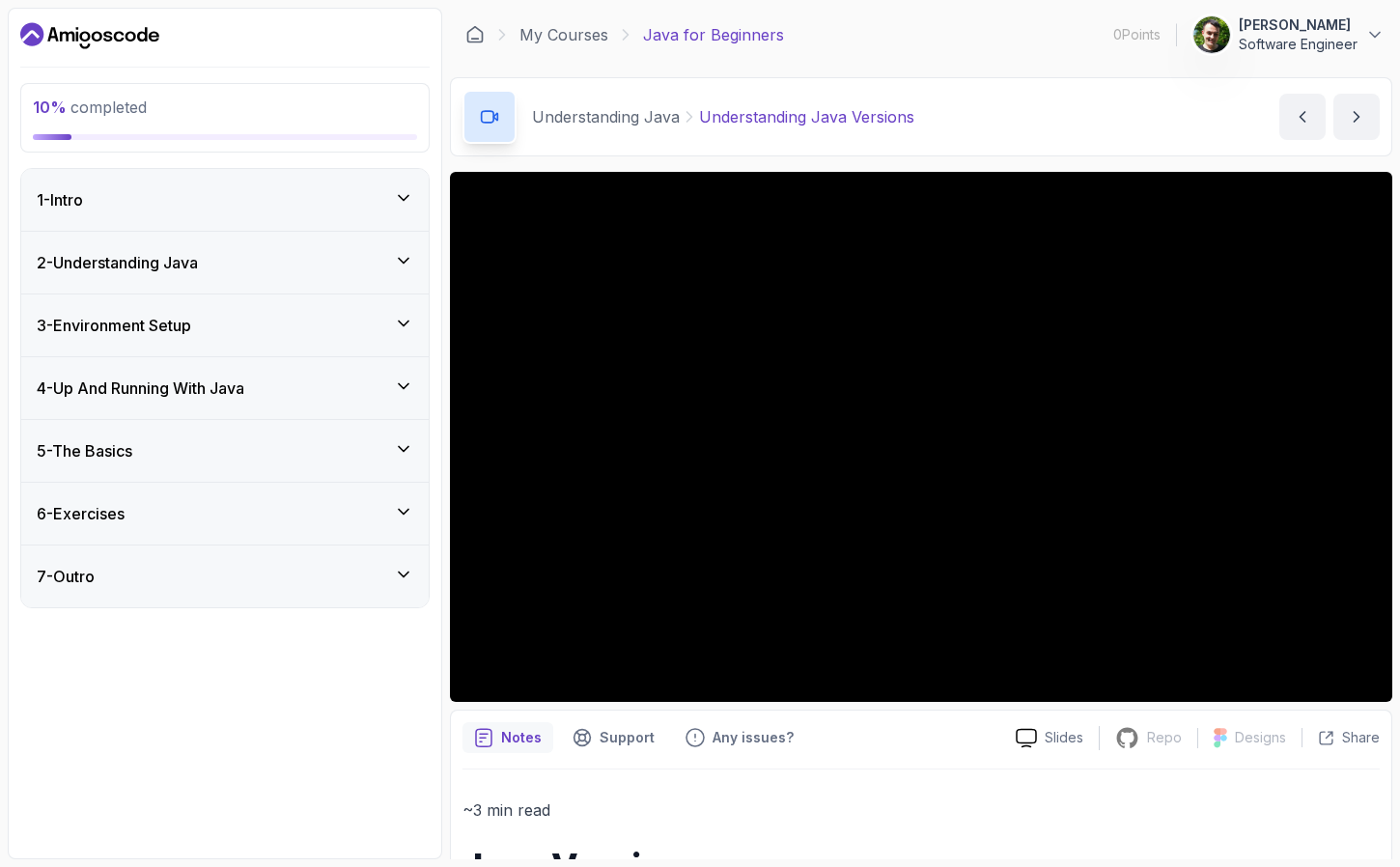 click 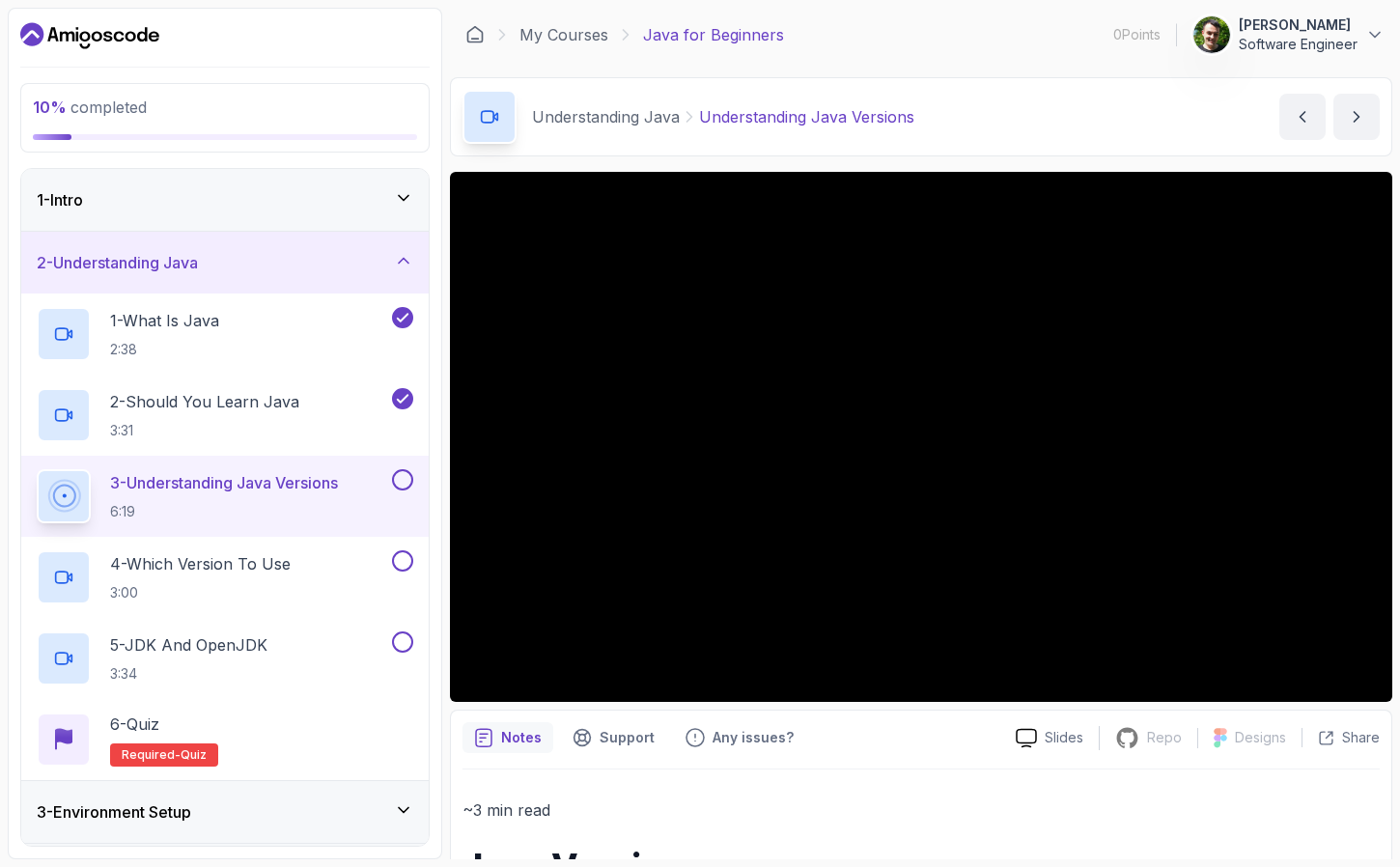 click 